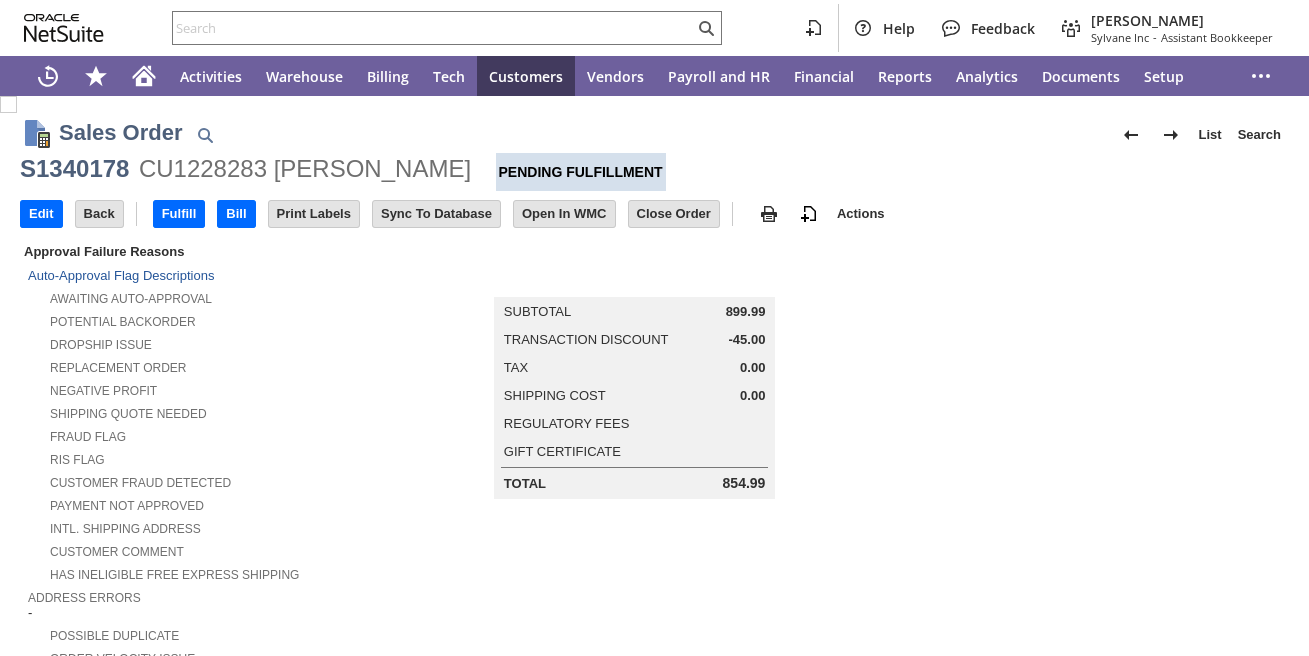 scroll, scrollTop: 0, scrollLeft: 0, axis: both 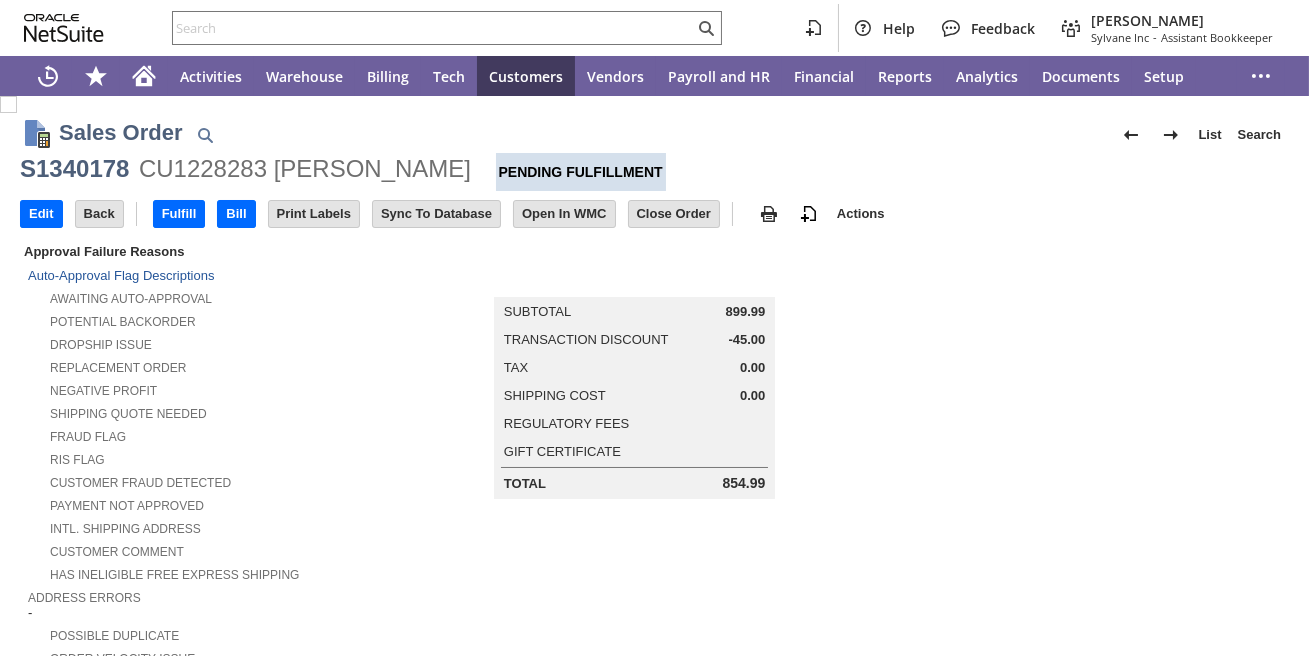 click on "Edit" at bounding box center [41, 214] 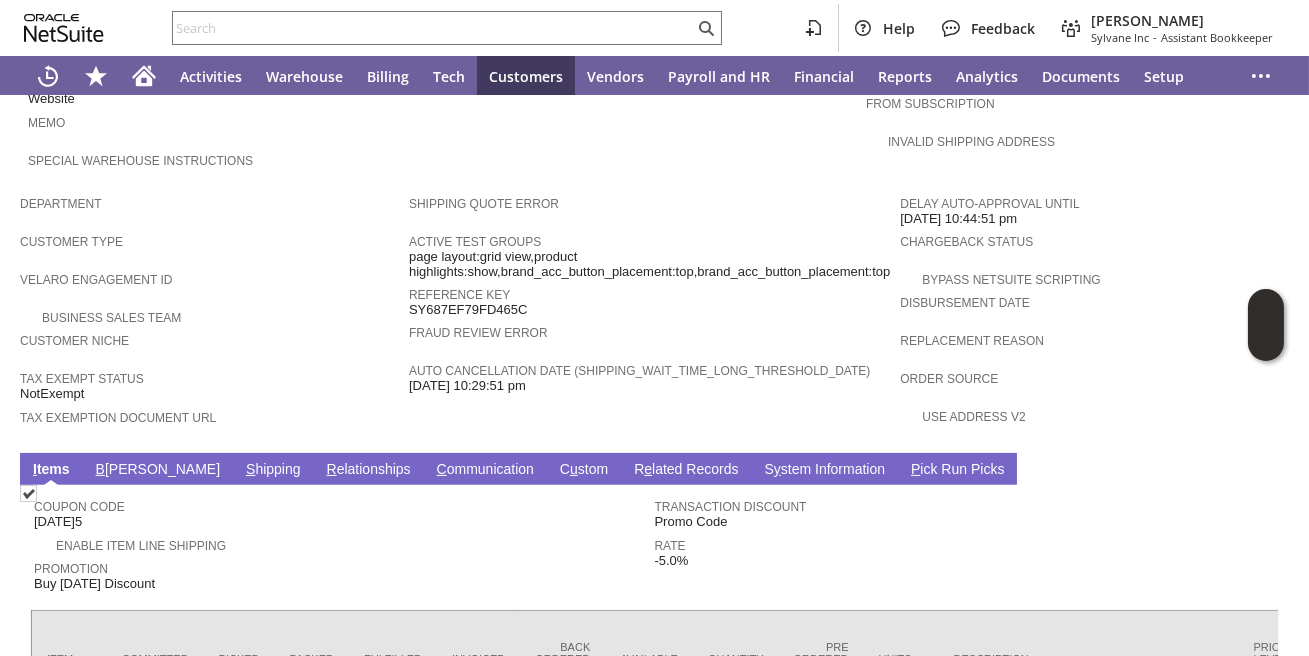 scroll, scrollTop: 1433, scrollLeft: 0, axis: vertical 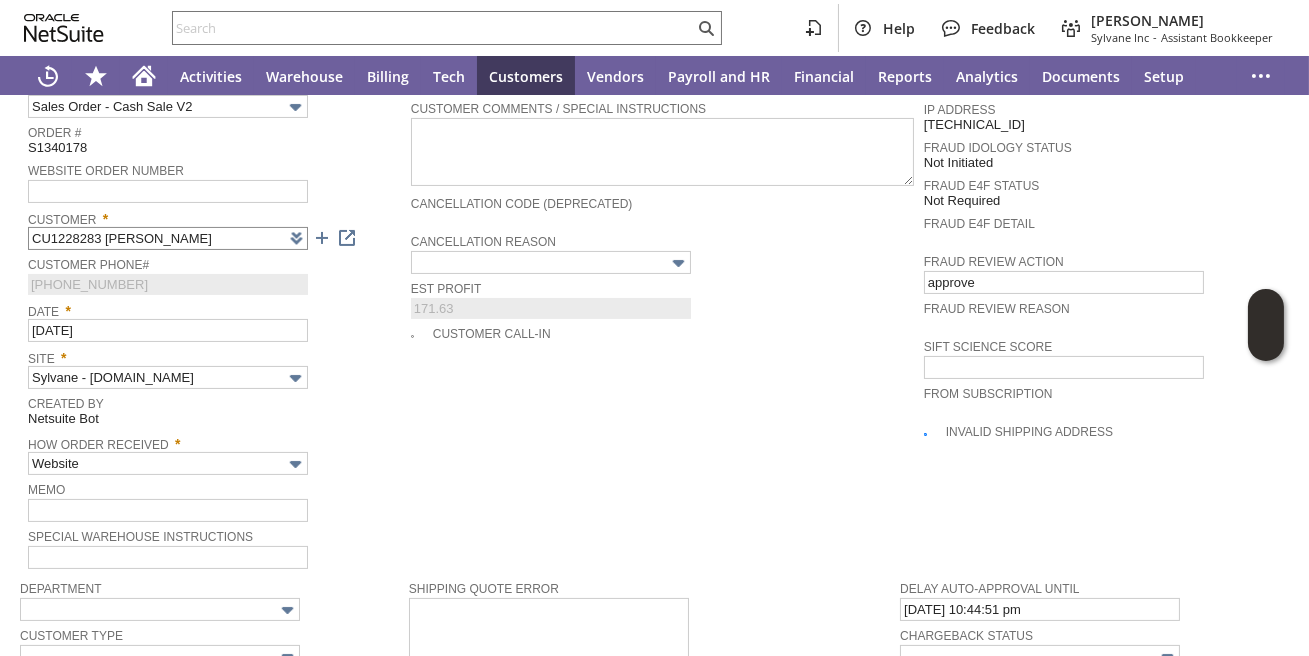 type on "Intelligent Recommendations¹⁰" 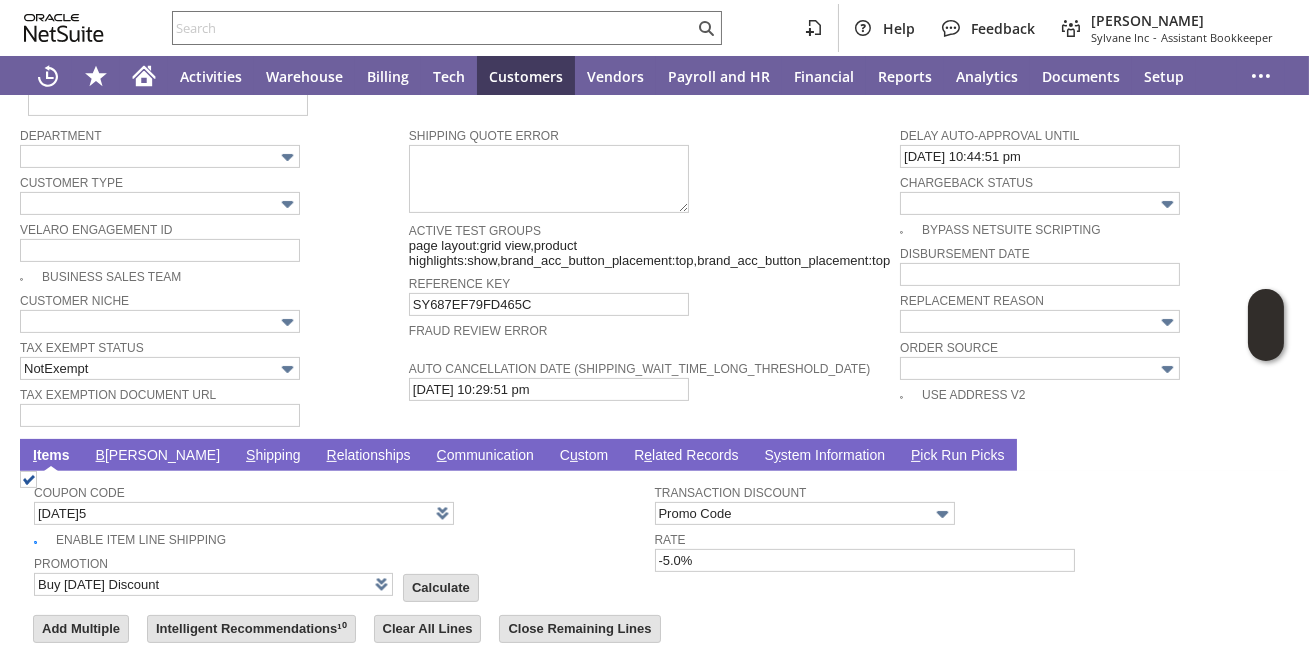 scroll, scrollTop: 1806, scrollLeft: 0, axis: vertical 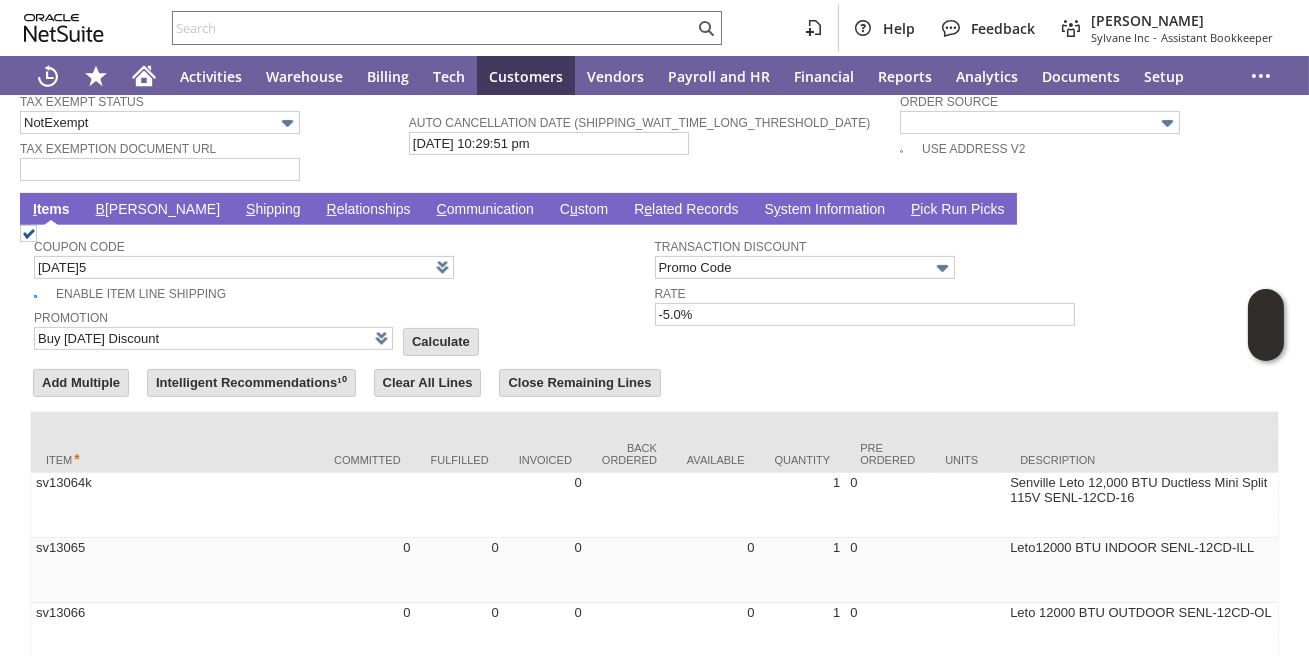 click on "B illing" at bounding box center [158, 210] 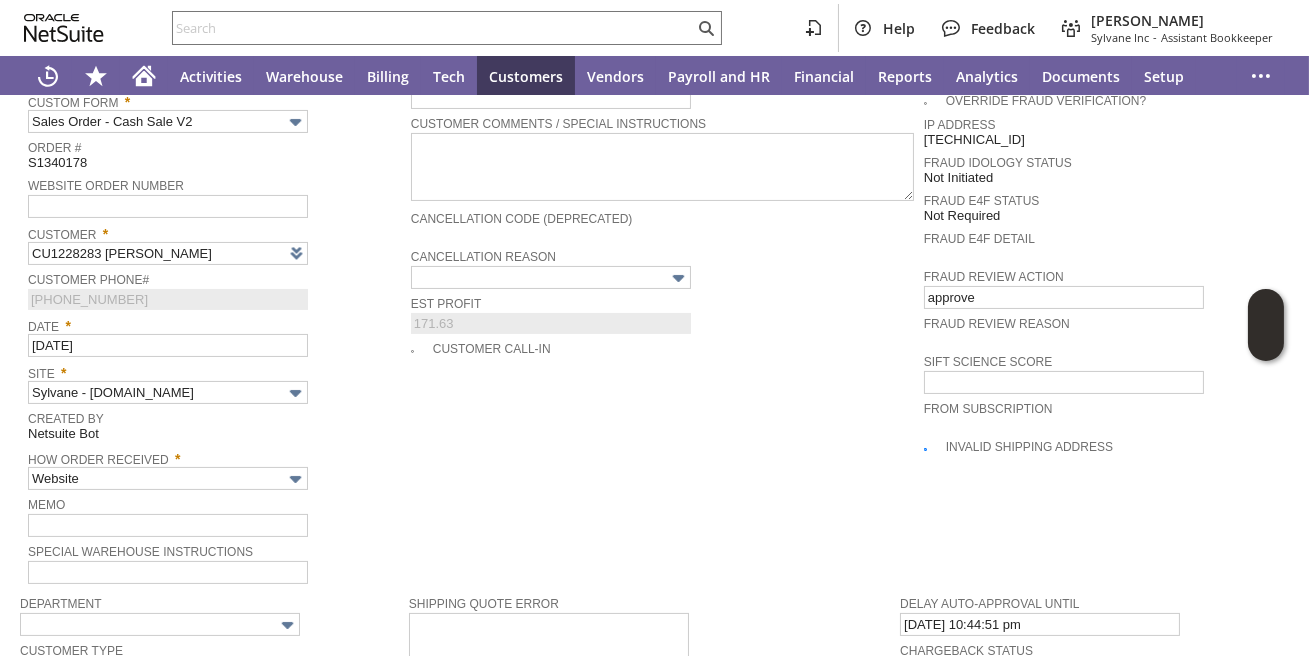 scroll, scrollTop: 745, scrollLeft: 0, axis: vertical 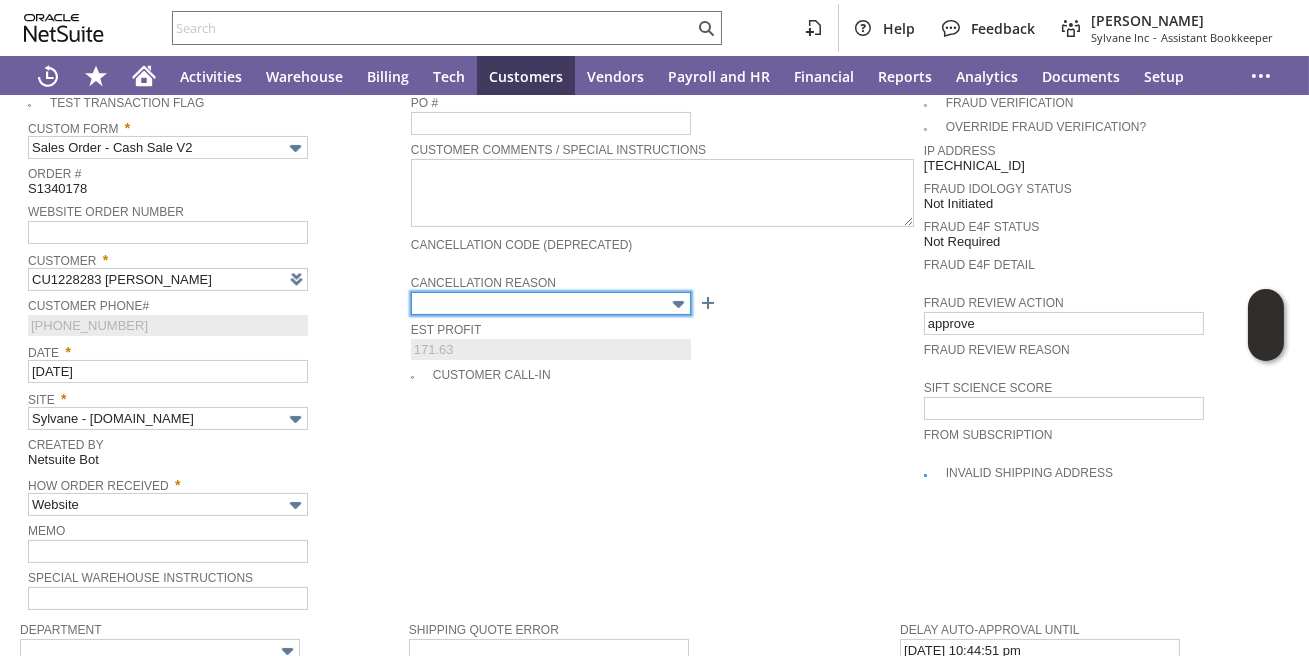 click at bounding box center (551, 303) 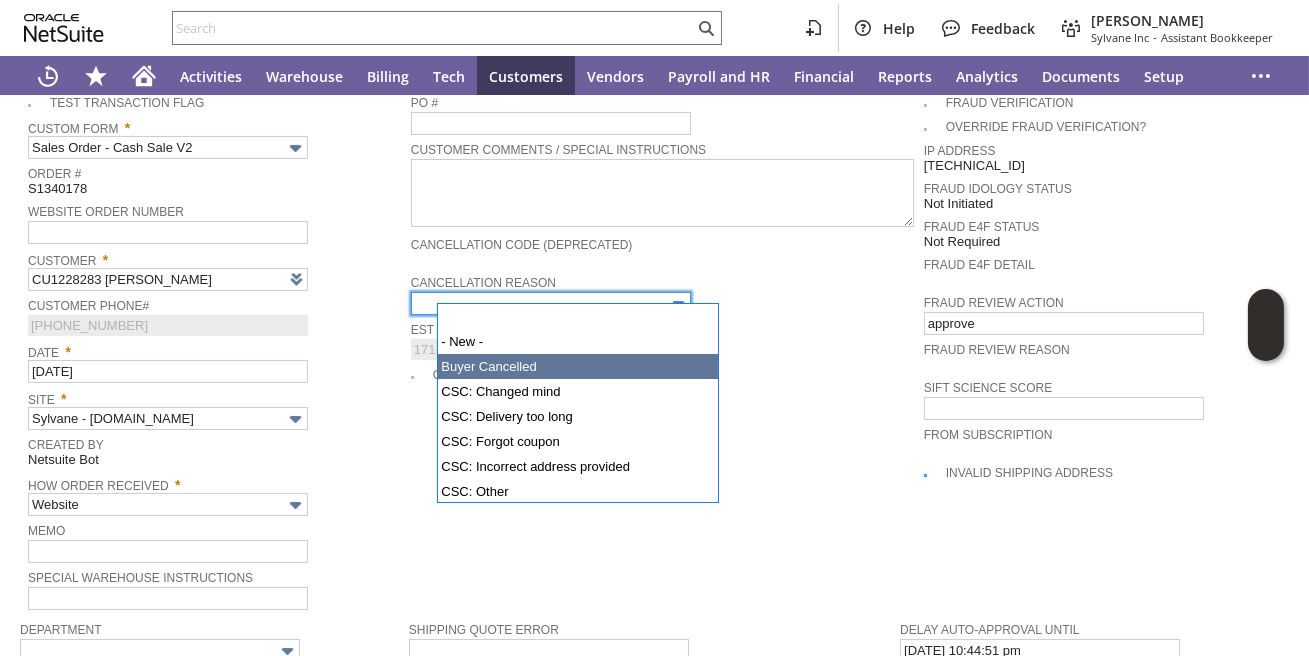 type on "Buyer Cancelled" 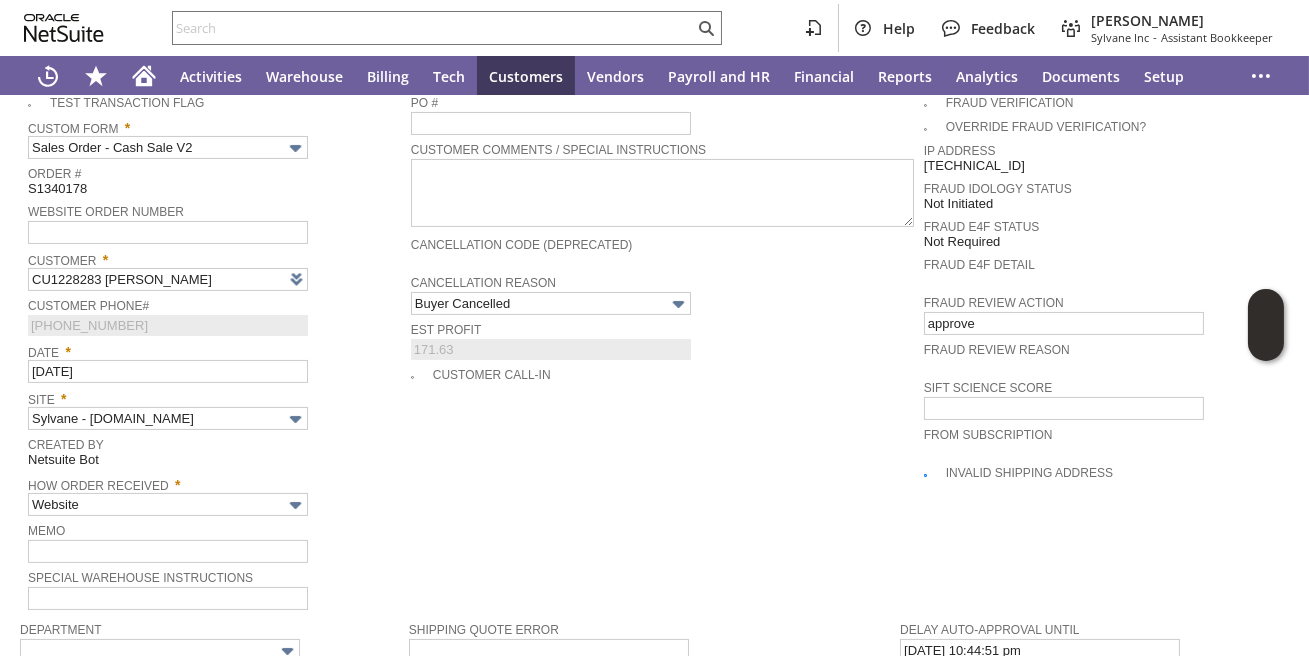 click on "Date
*
7/21/2025" at bounding box center (214, 360) 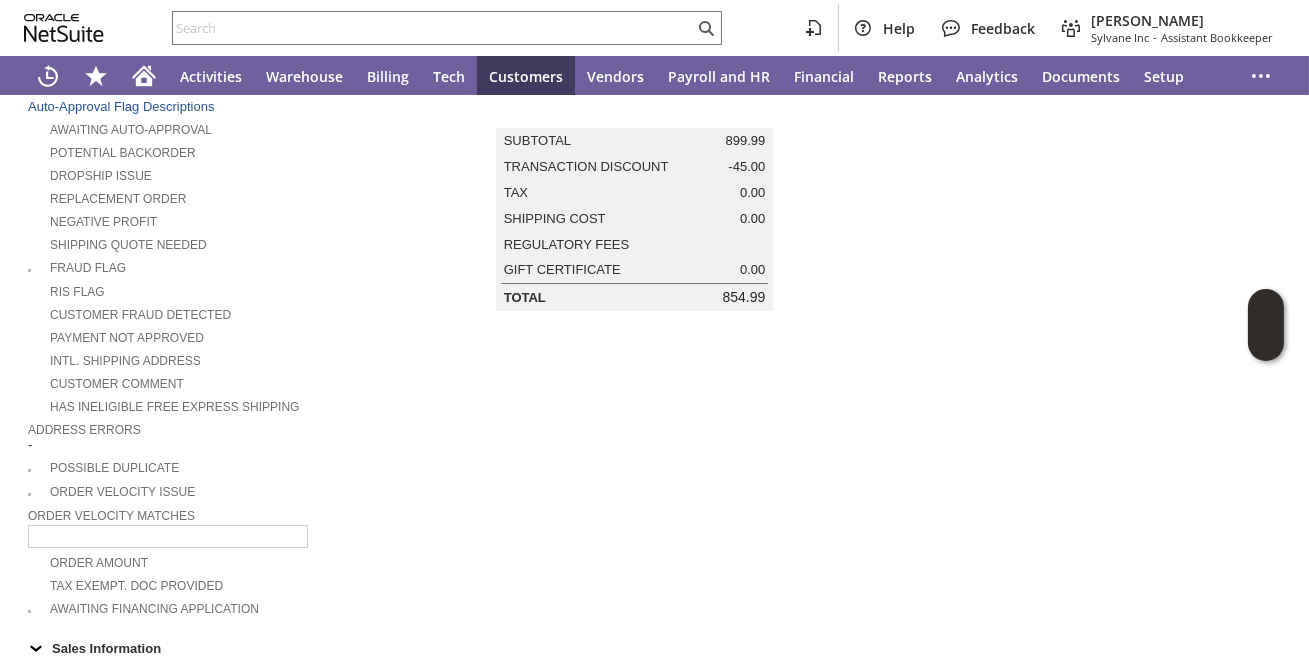 scroll, scrollTop: 0, scrollLeft: 0, axis: both 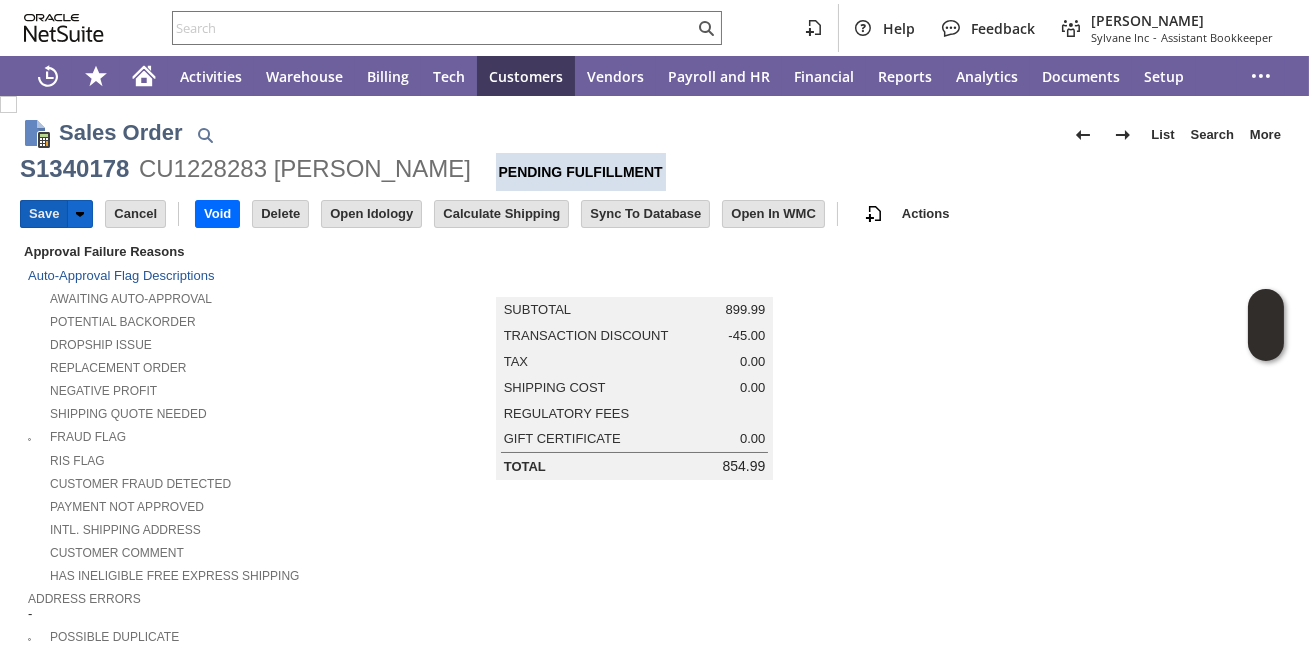 click on "Save" at bounding box center [44, 214] 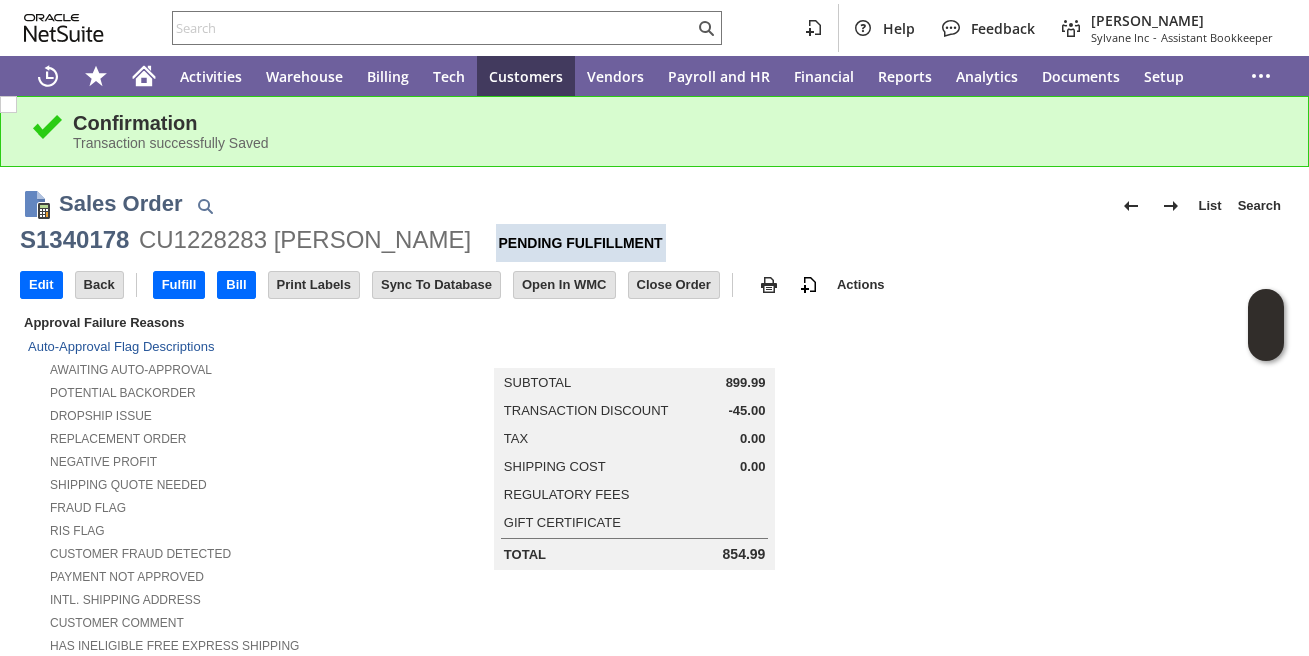 scroll, scrollTop: 0, scrollLeft: 0, axis: both 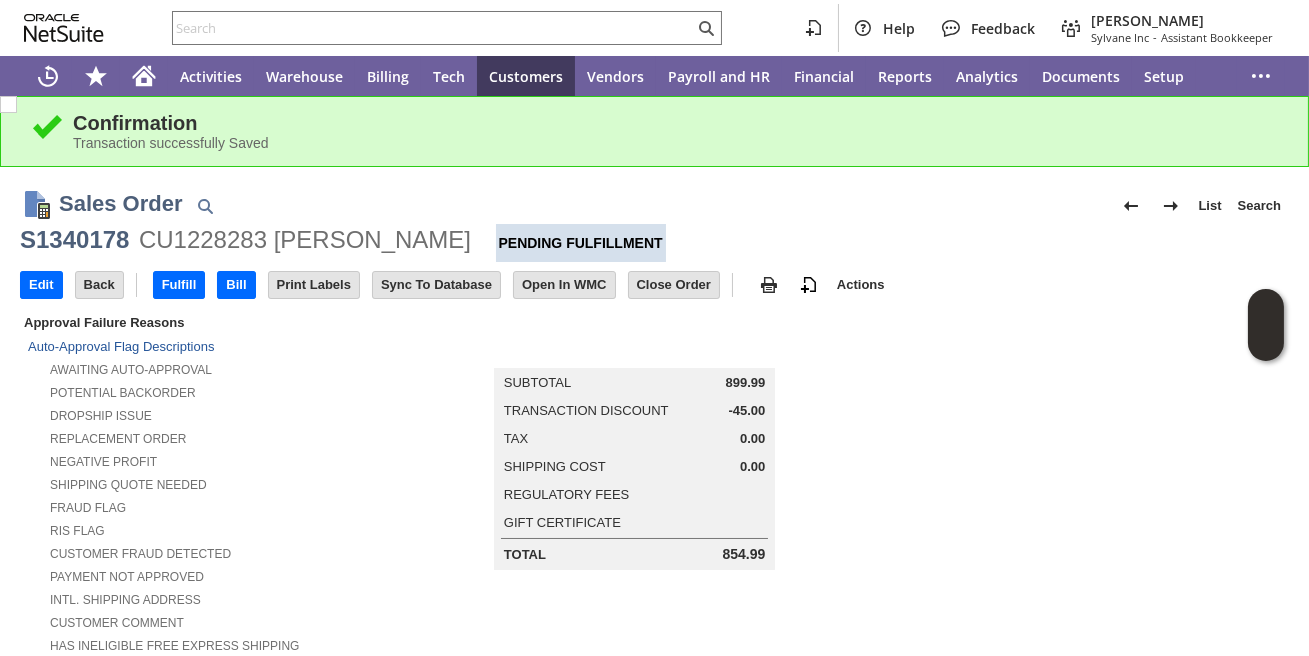 click on "Summary
Subtotal
899.99
Transaction Discount
-45.00
Tax
0.00
Shipping Cost
0.00
Regulatory Fees
Gift Certificate
Total
854.99" at bounding box center [654, 440] 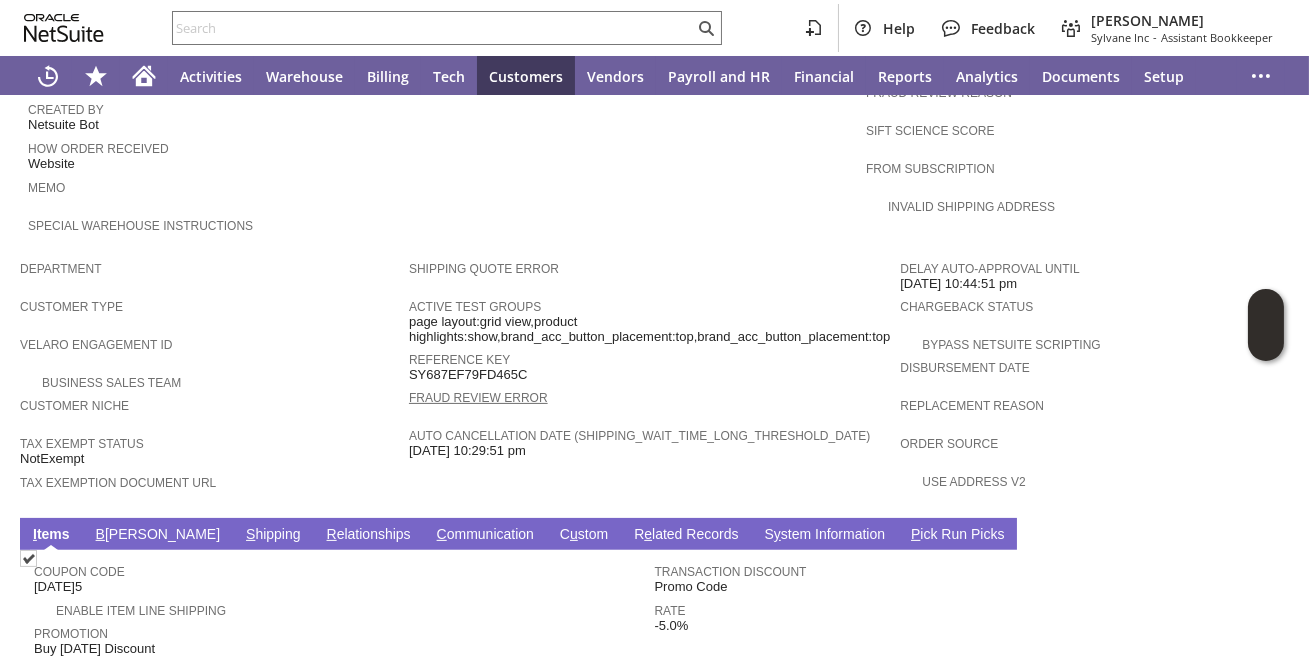 scroll, scrollTop: 1012, scrollLeft: 0, axis: vertical 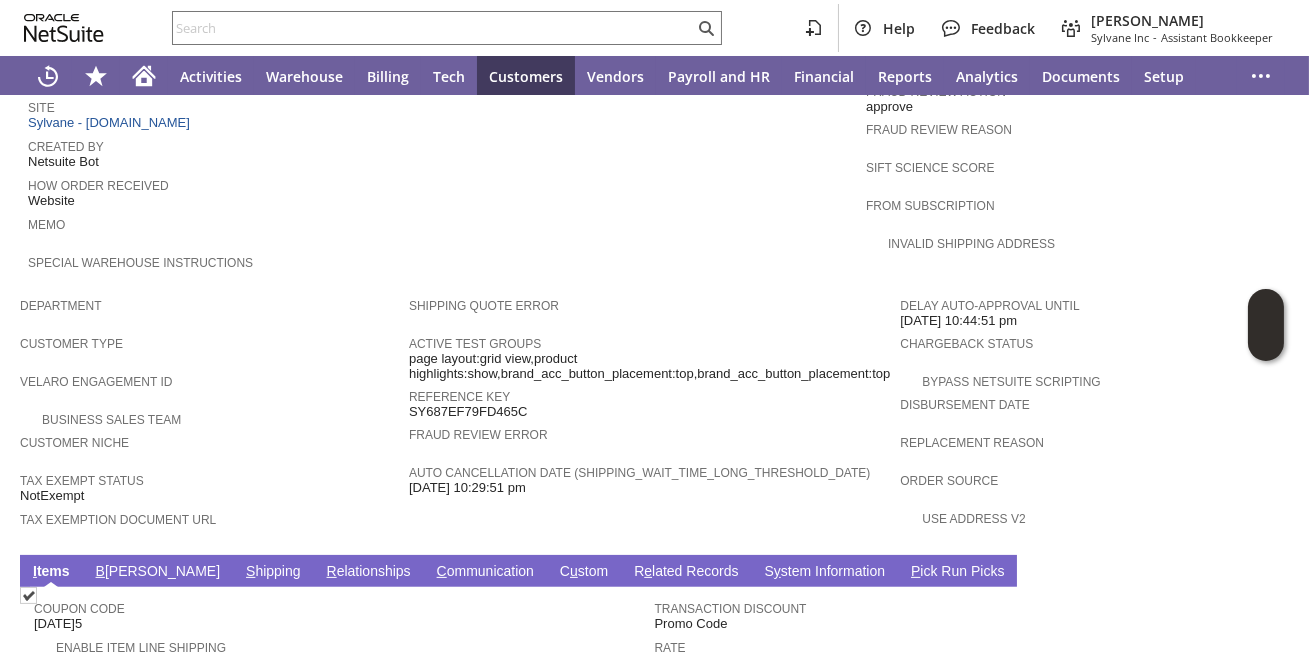 click on "B illing" at bounding box center (158, 572) 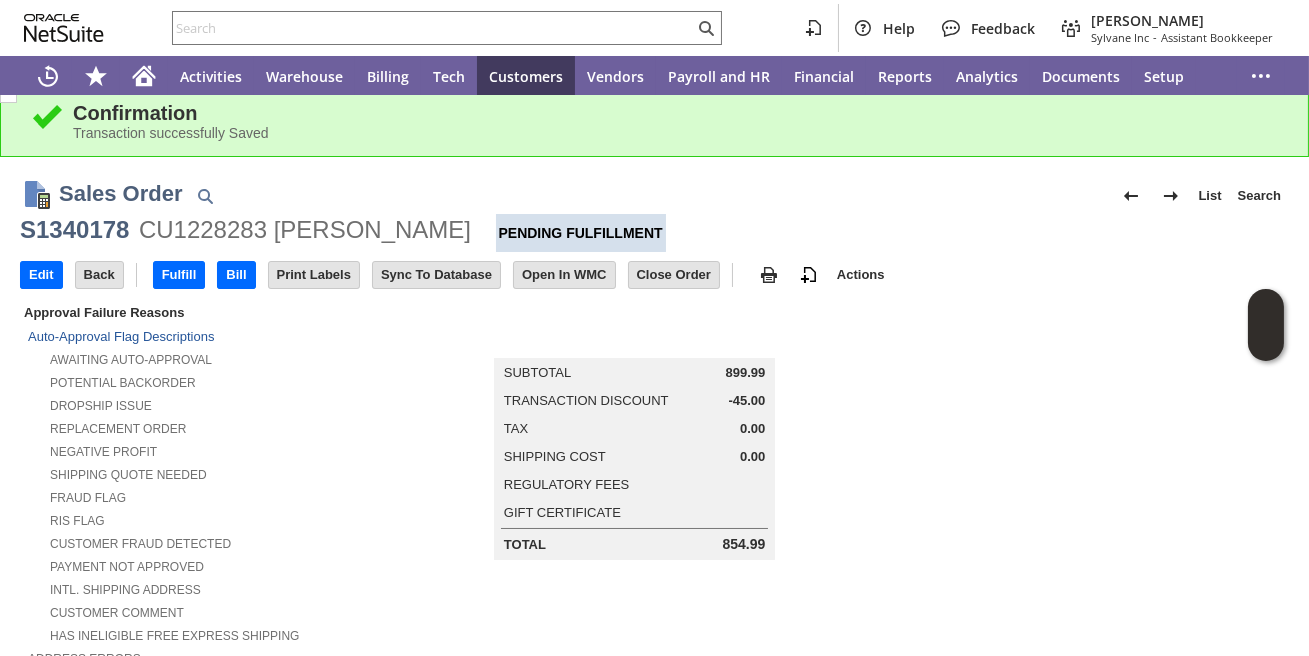 scroll, scrollTop: 0, scrollLeft: 0, axis: both 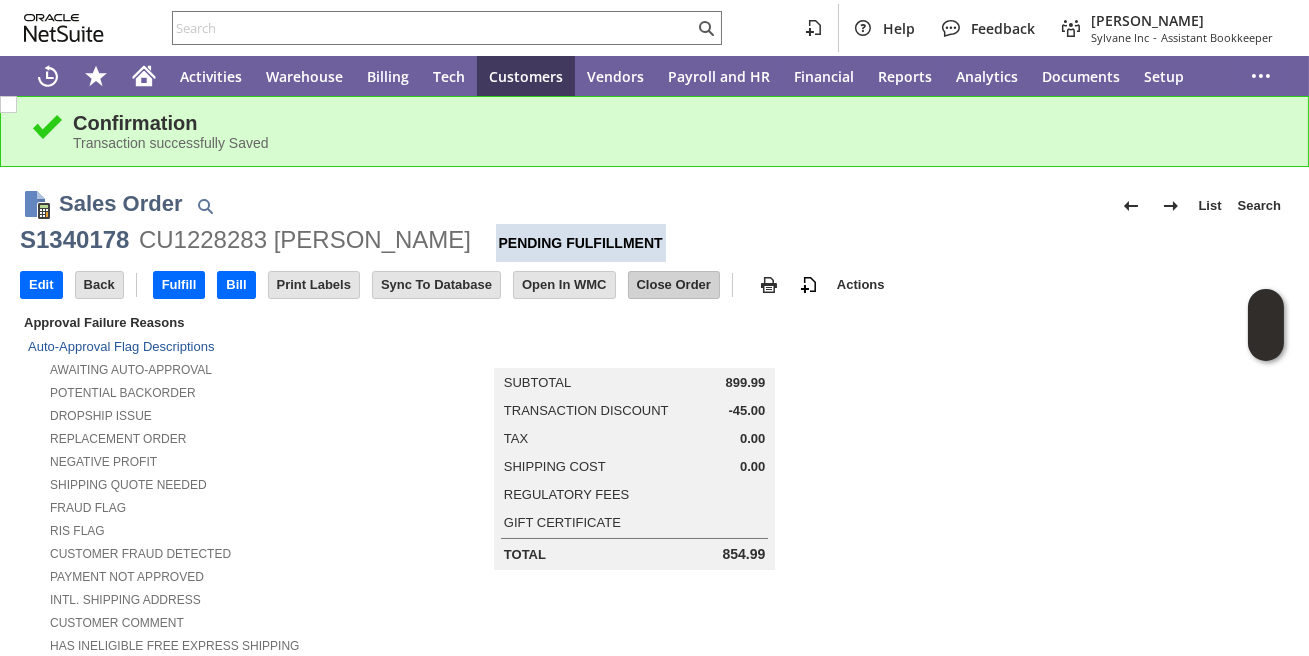 click on "Close Order" at bounding box center [674, 285] 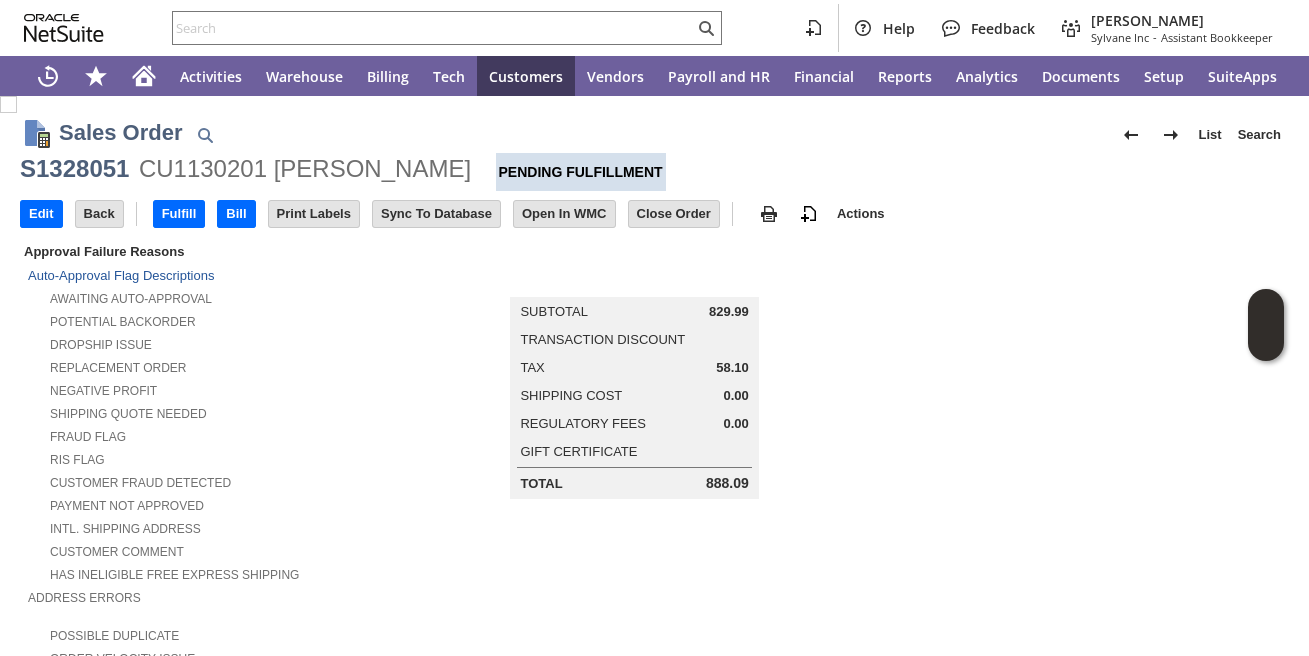 scroll, scrollTop: 0, scrollLeft: 0, axis: both 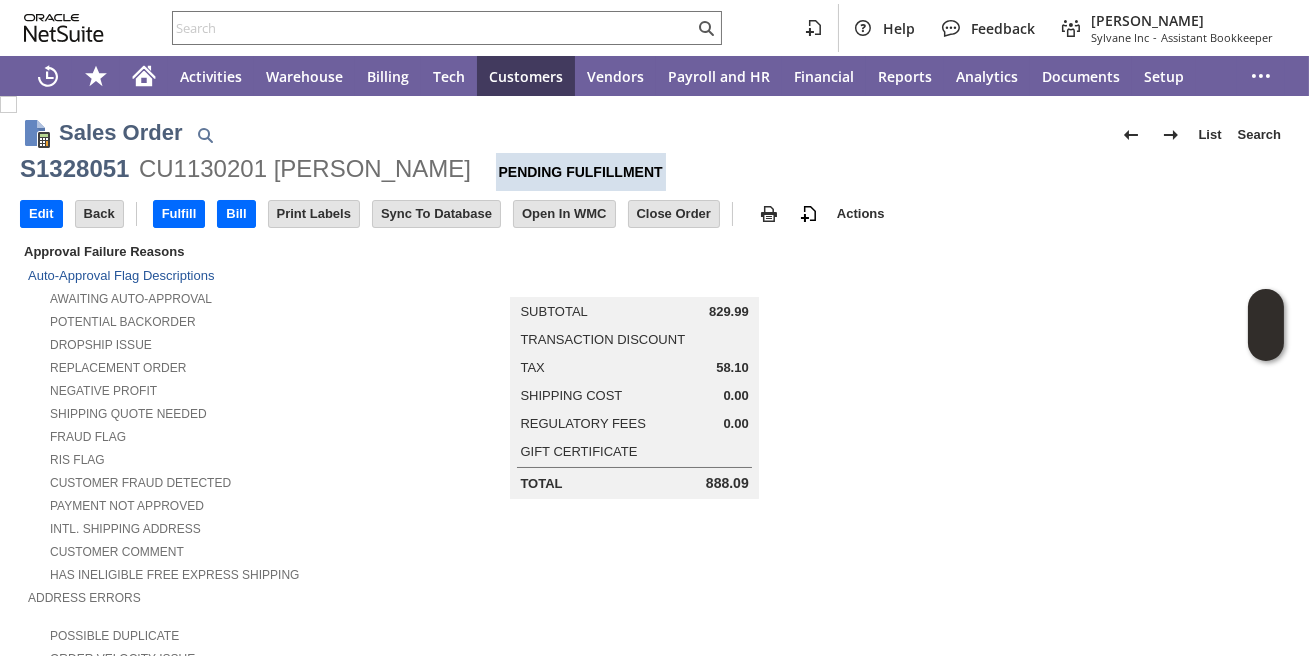 click on "Replacement Order" at bounding box center (219, 365) 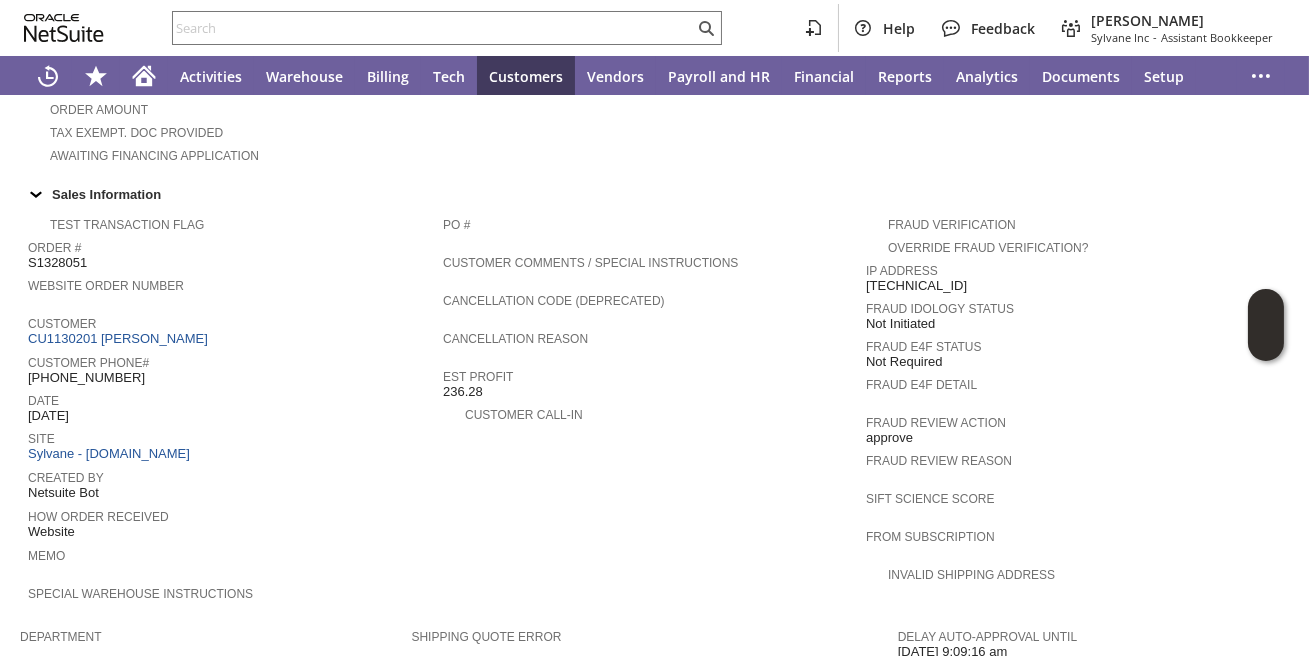 scroll, scrollTop: 1267, scrollLeft: 0, axis: vertical 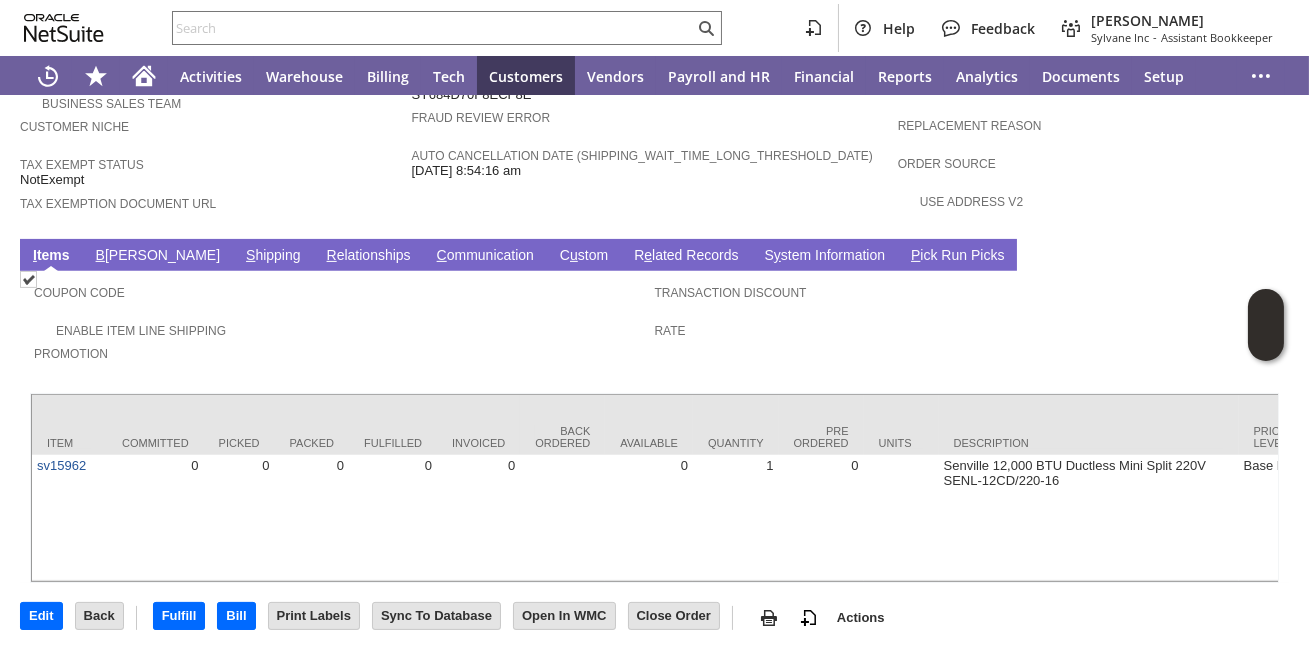 click on "B illing" at bounding box center [158, 256] 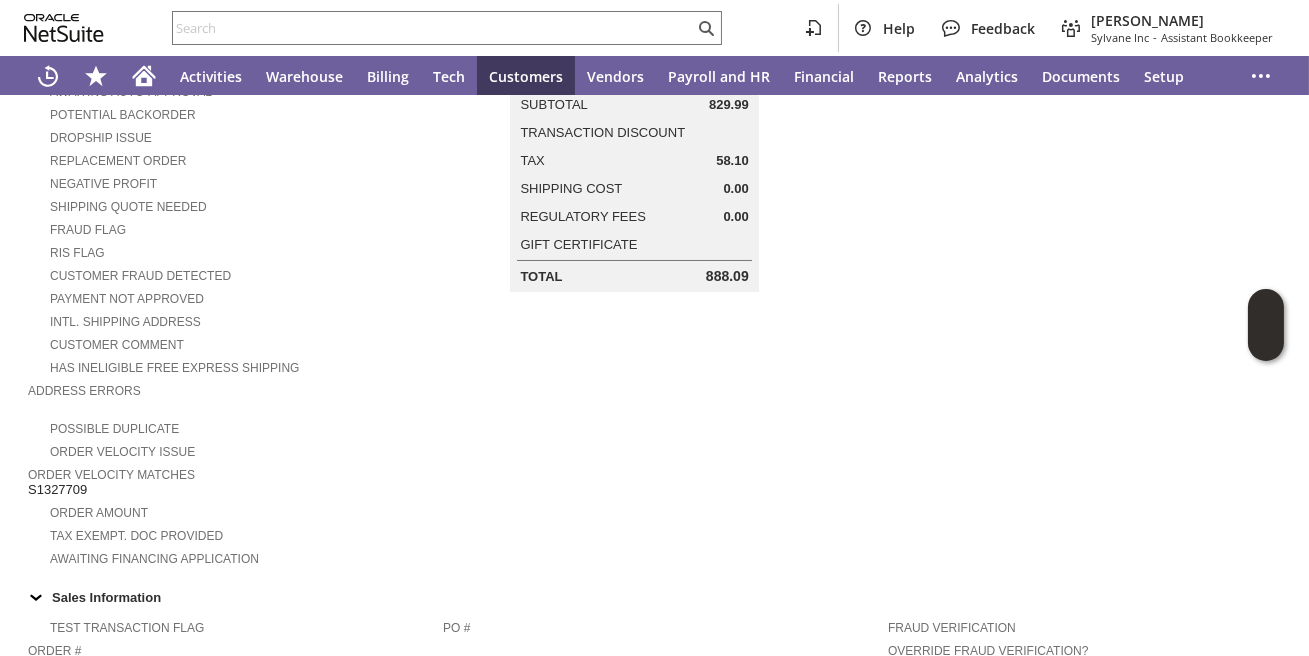 scroll, scrollTop: 0, scrollLeft: 0, axis: both 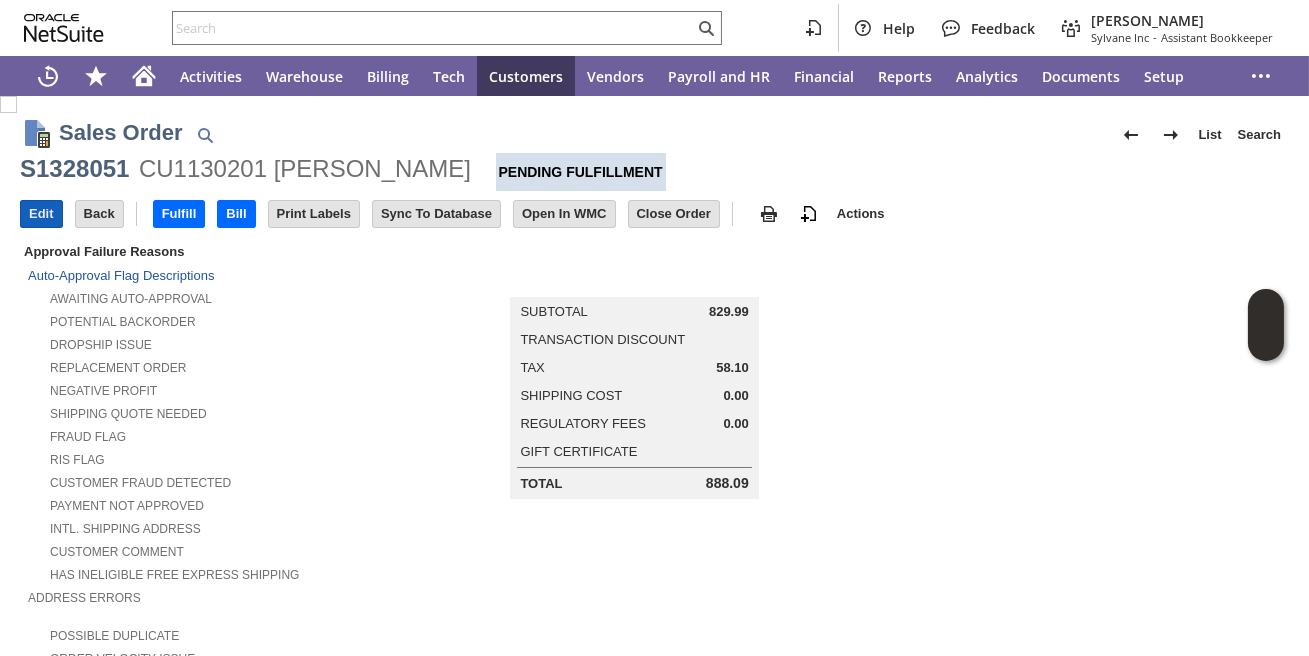 click on "Edit" at bounding box center [41, 214] 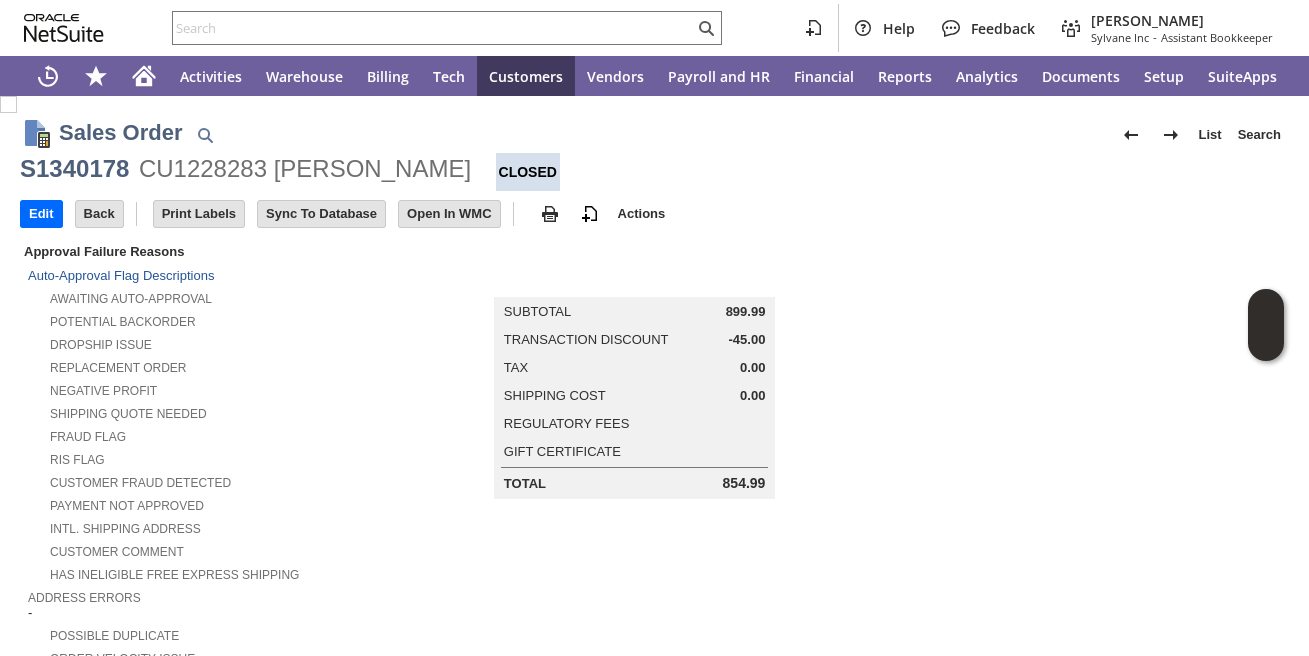 scroll, scrollTop: 0, scrollLeft: 0, axis: both 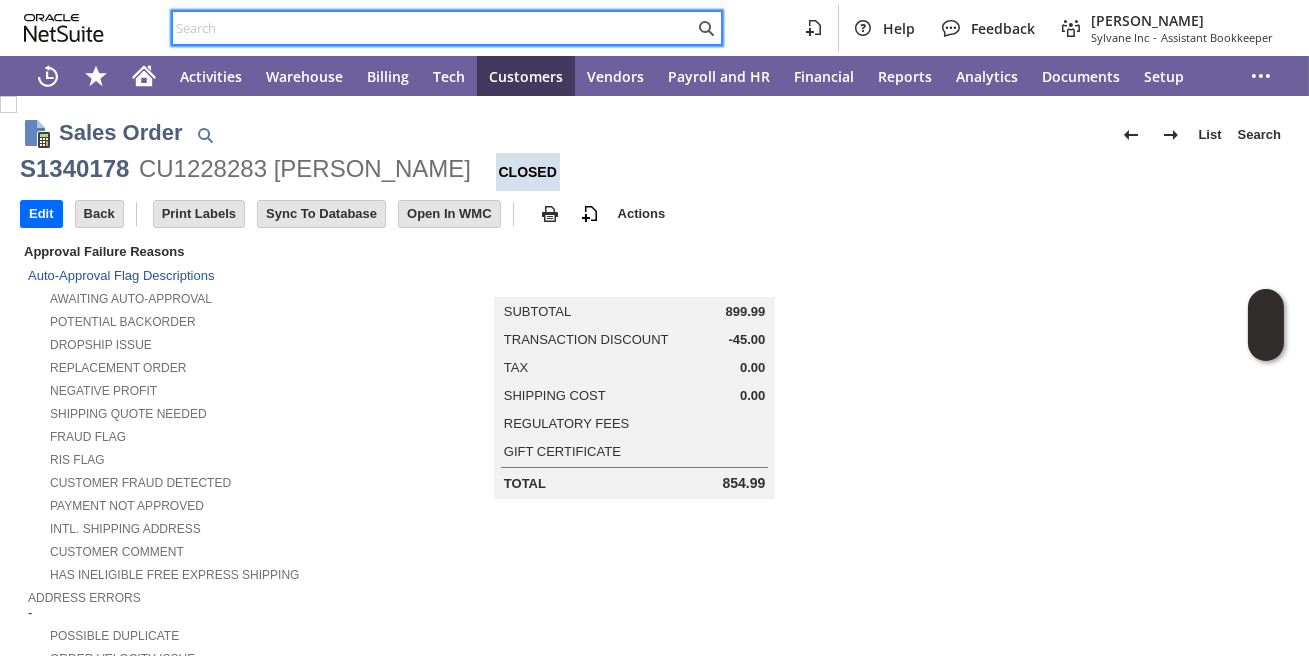click at bounding box center (433, 28) 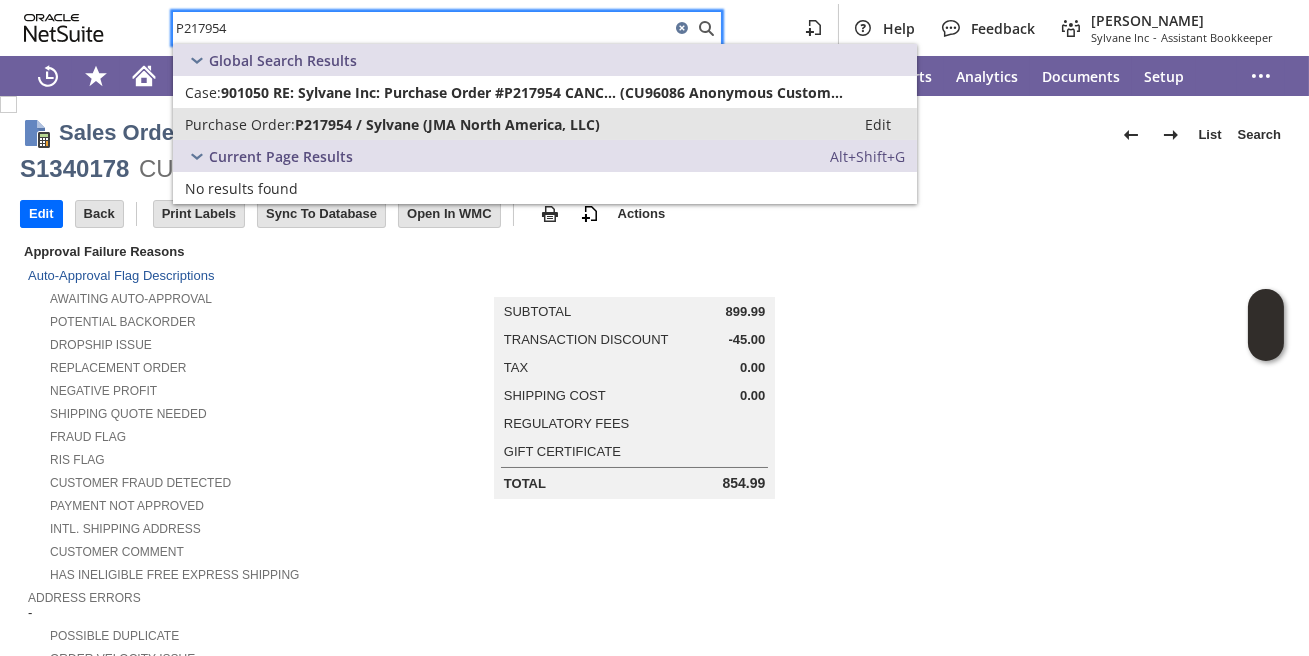 type on "P217954" 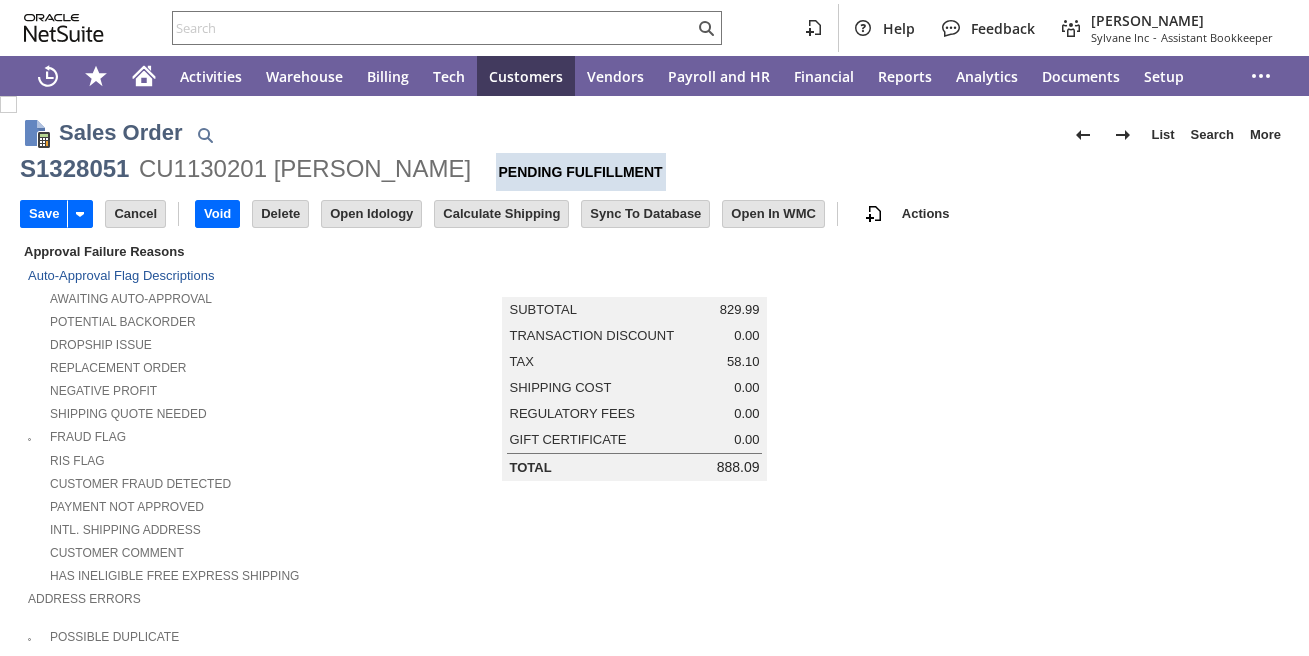 scroll, scrollTop: 0, scrollLeft: 0, axis: both 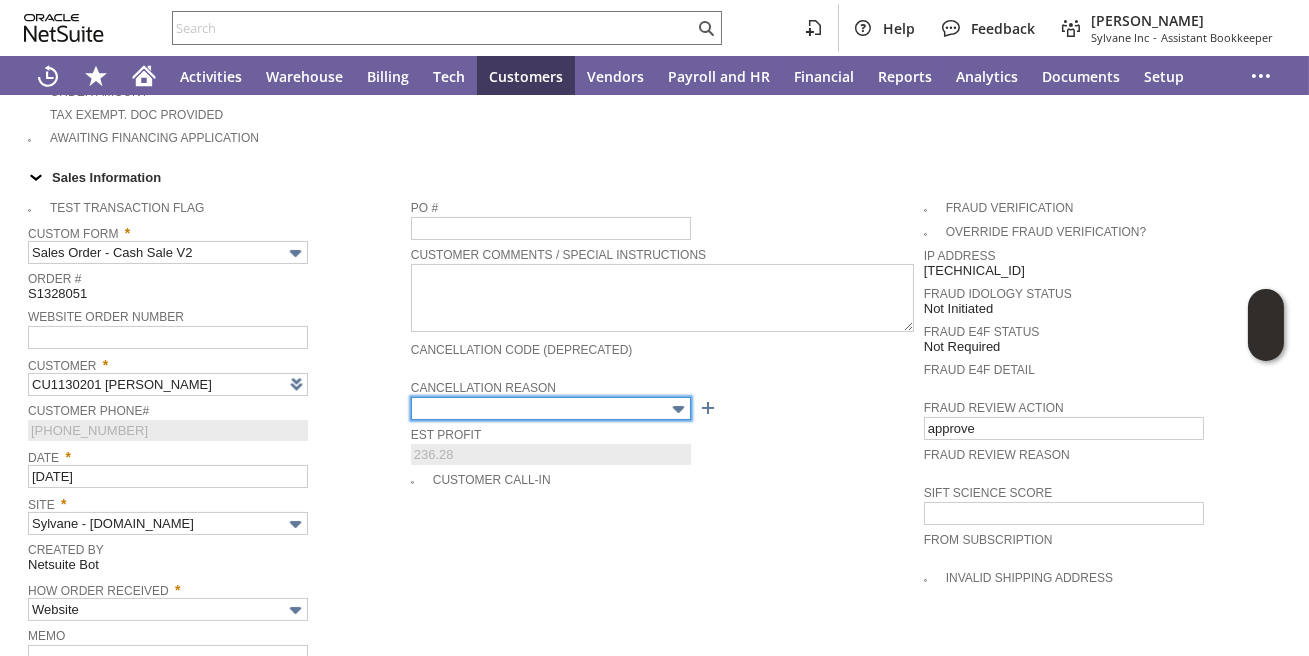 click at bounding box center [551, 408] 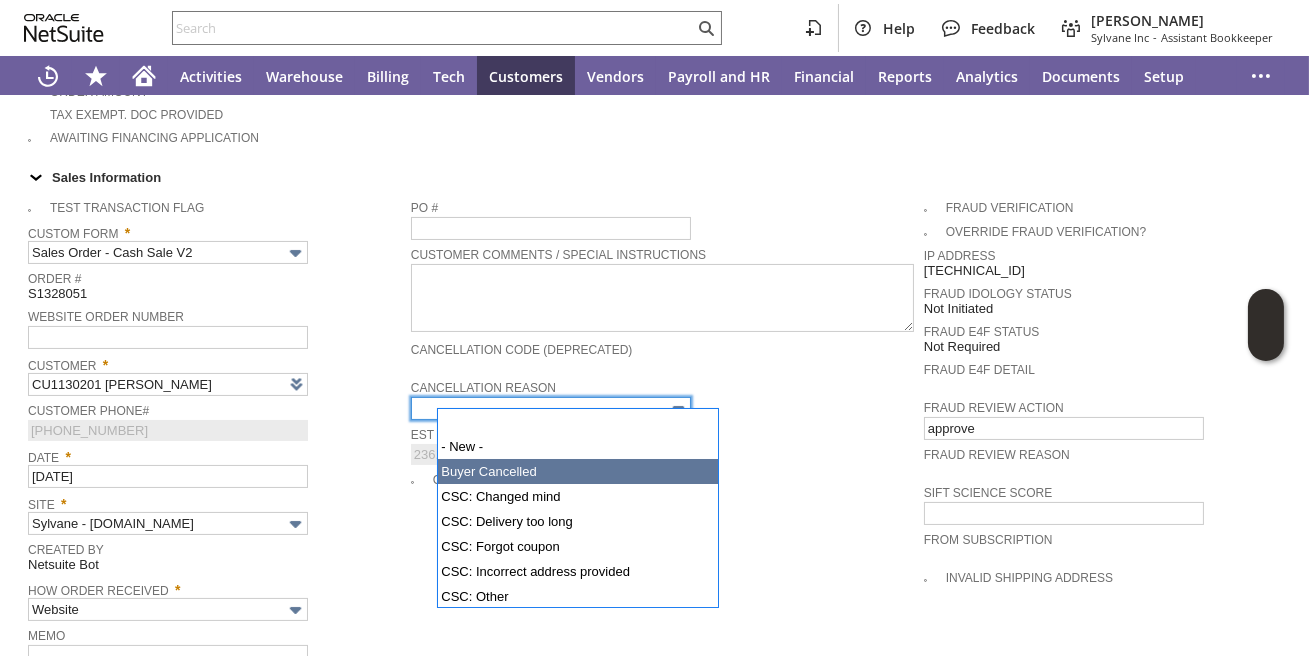 type on "Buyer Cancelled" 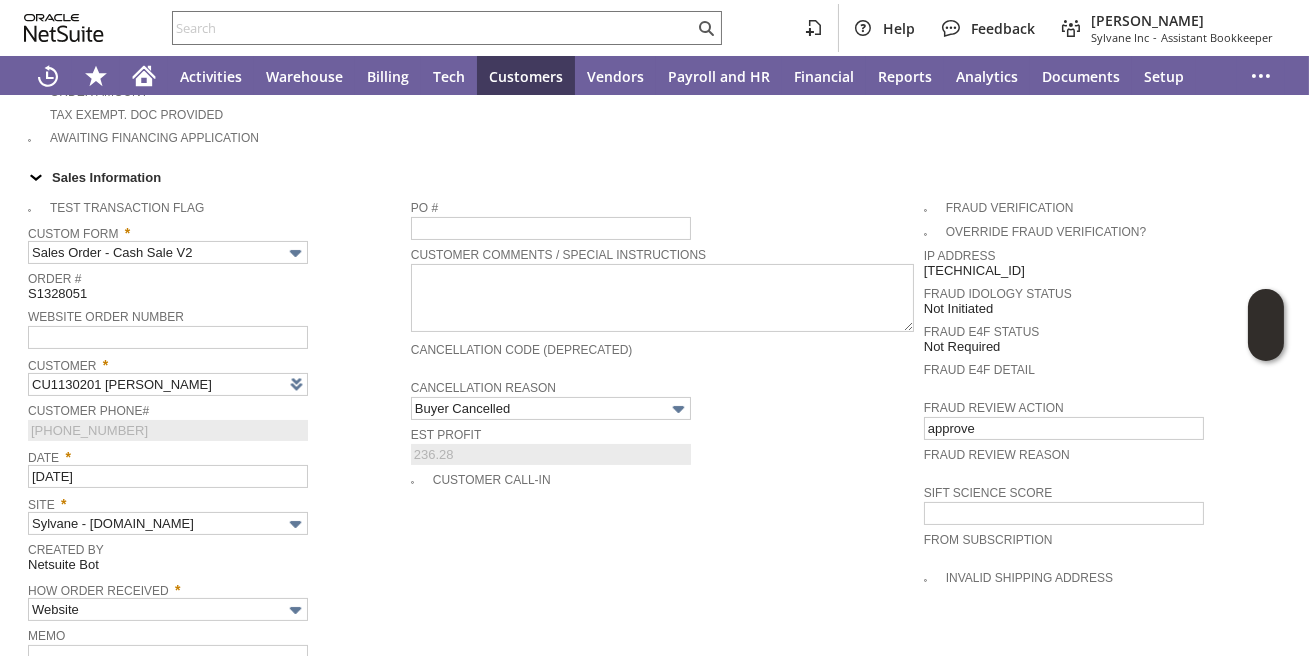 click on "Customer Phone#
(850) 586-3398" at bounding box center (214, 419) 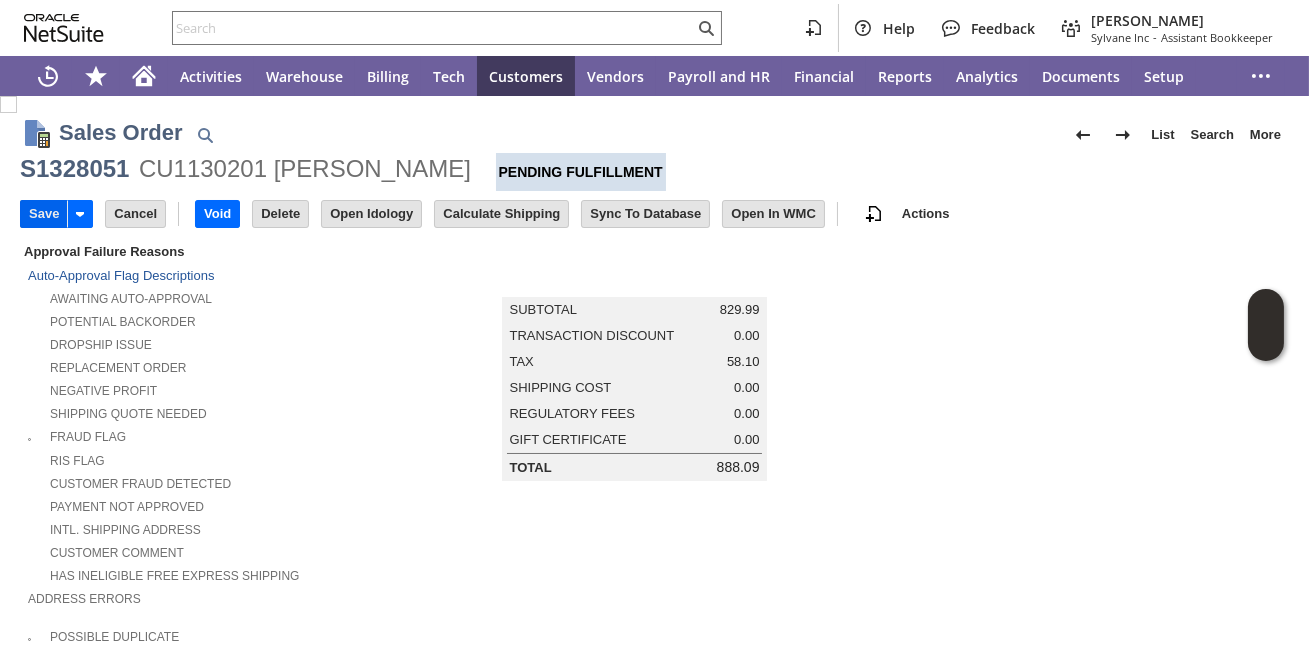 click on "Save" at bounding box center [44, 214] 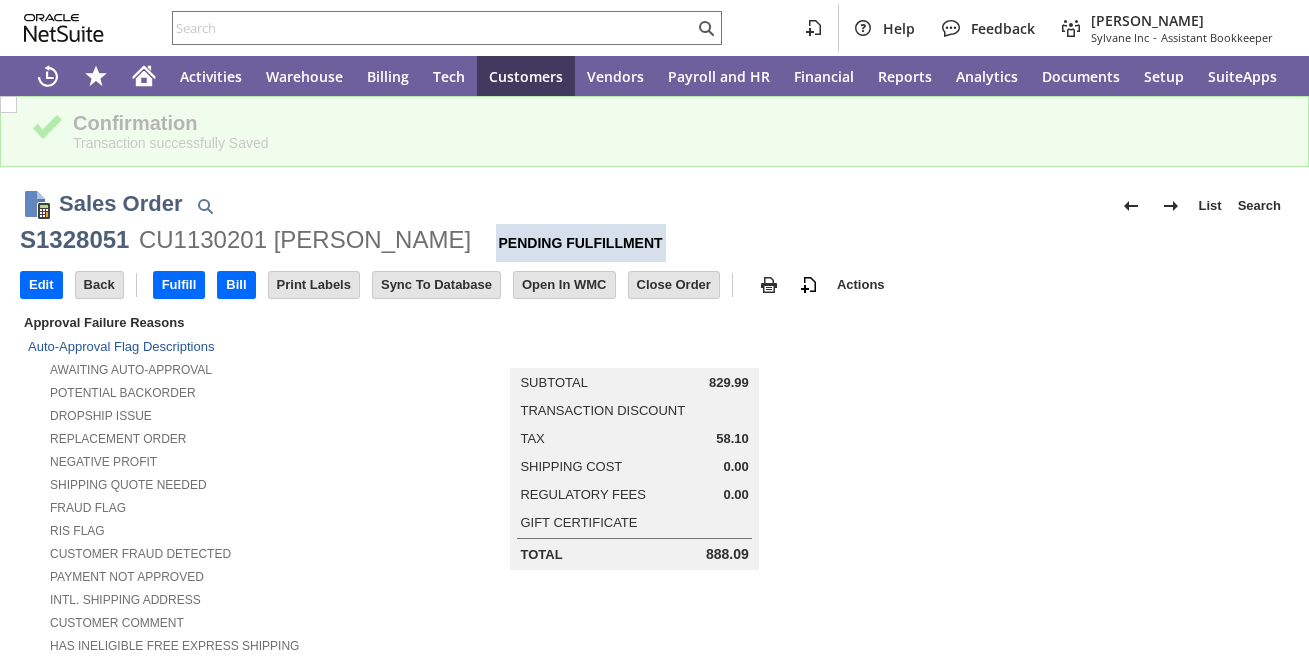 scroll, scrollTop: 0, scrollLeft: 0, axis: both 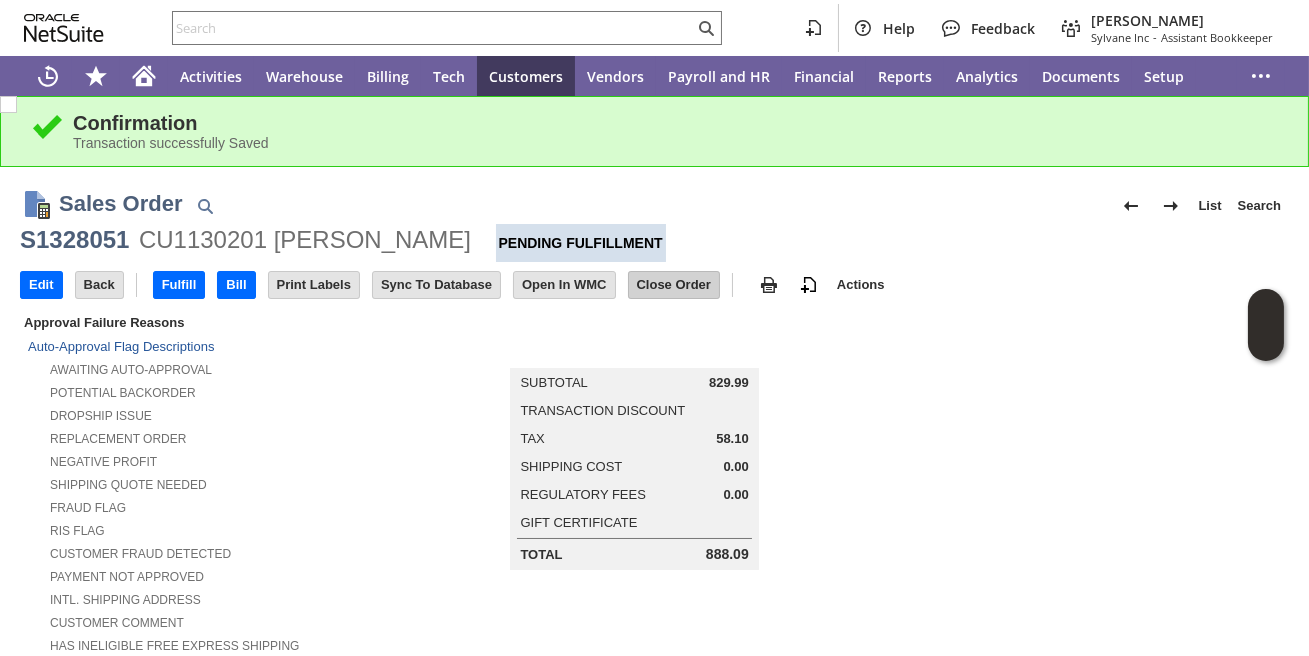 click on "Close Order" at bounding box center (674, 285) 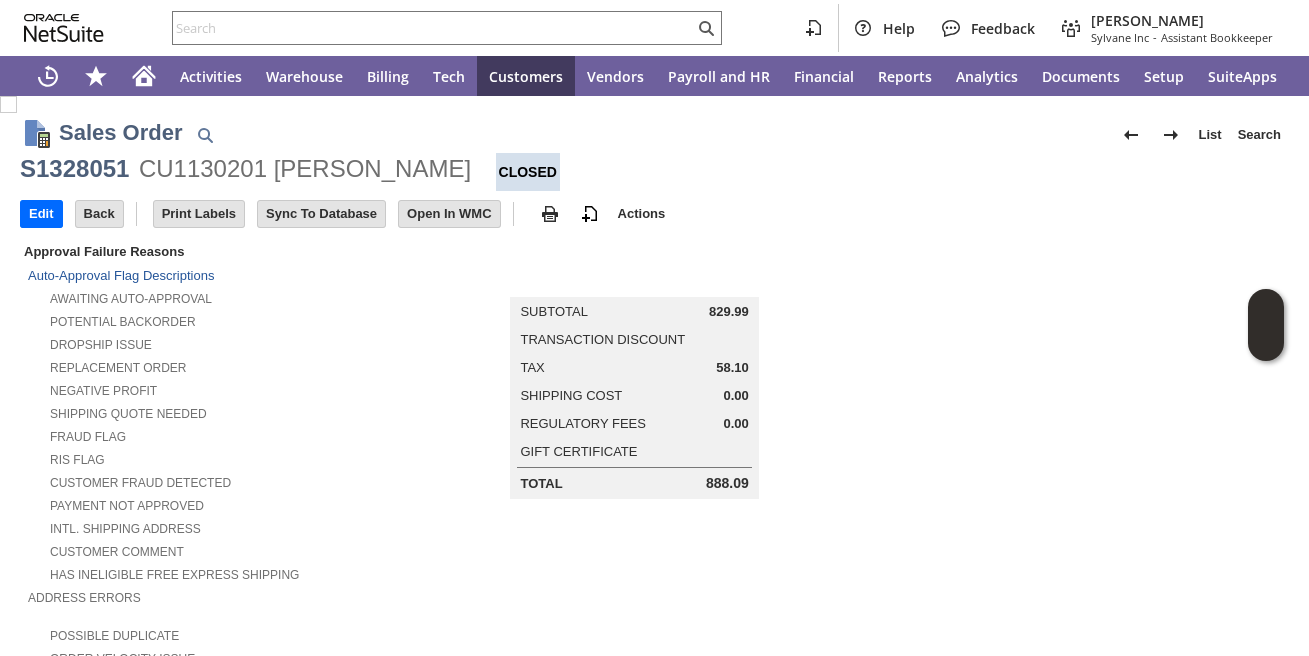 scroll, scrollTop: 0, scrollLeft: 0, axis: both 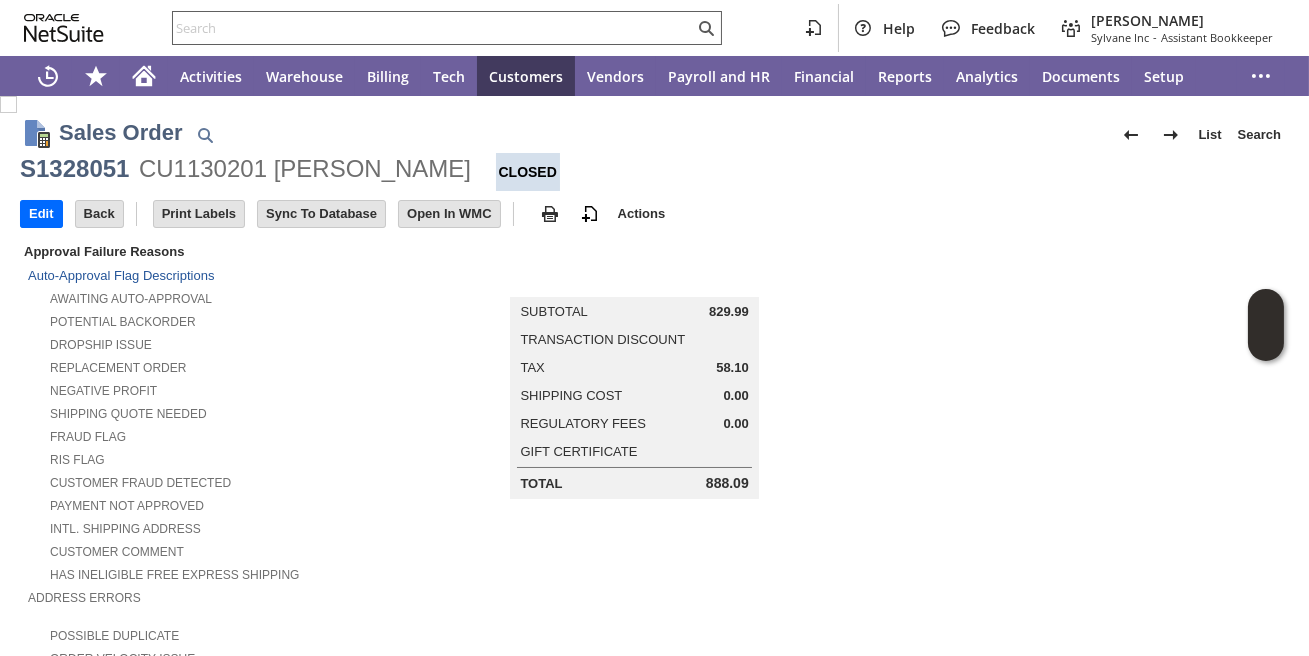 click at bounding box center [433, 28] 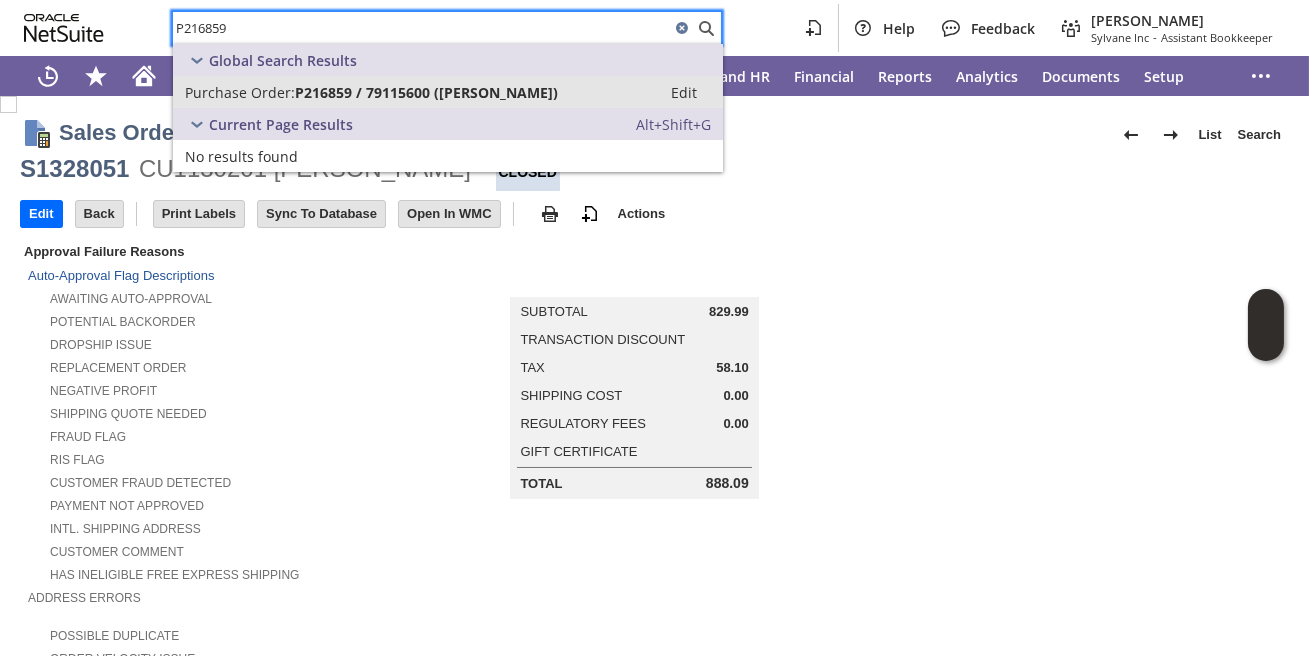 type on "P216859" 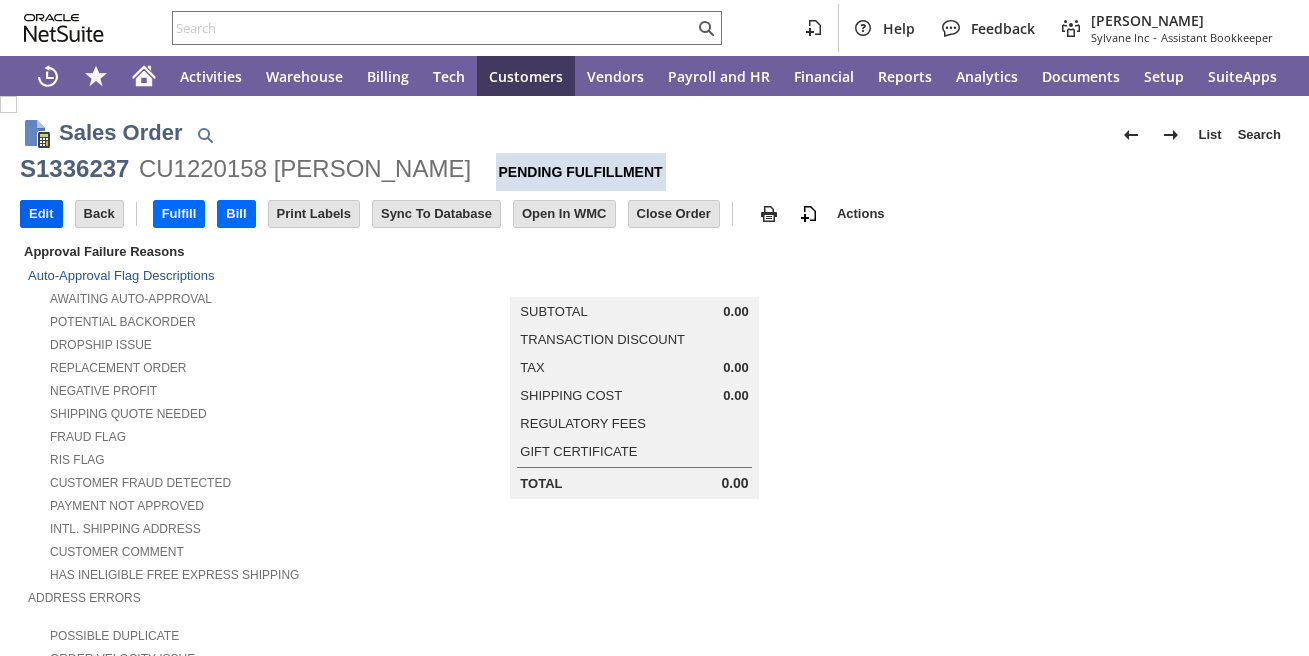 click on "Edit" at bounding box center [41, 214] 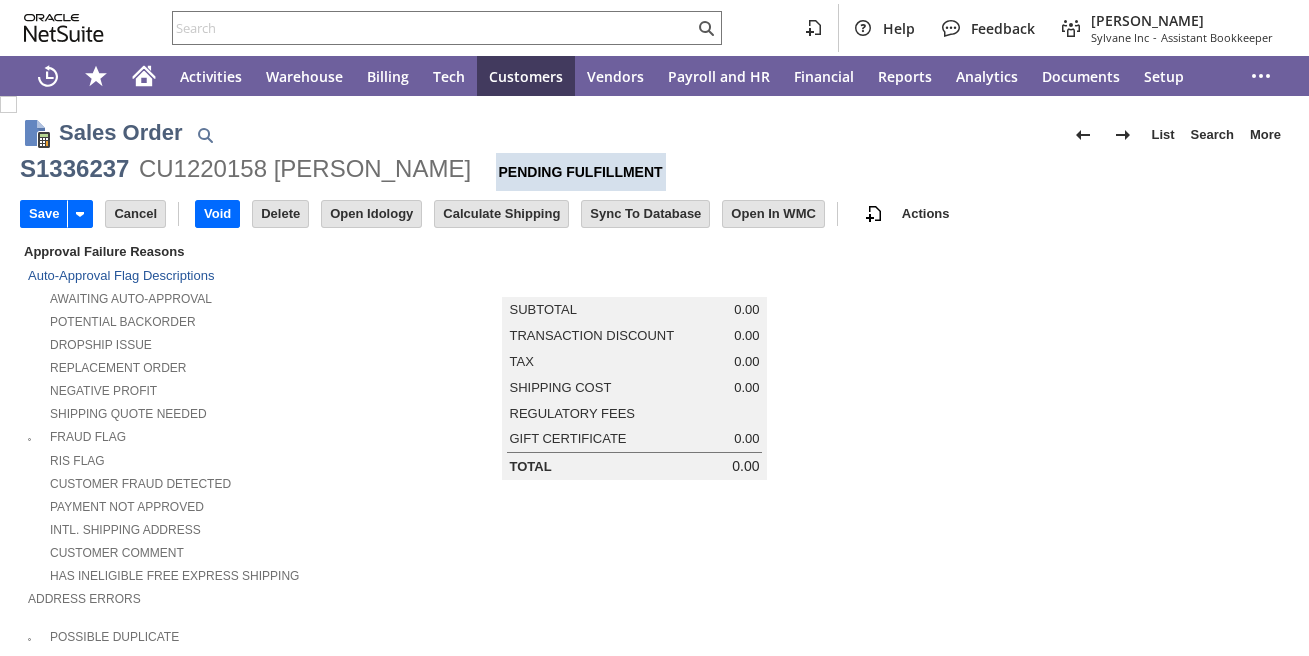 scroll, scrollTop: 0, scrollLeft: 0, axis: both 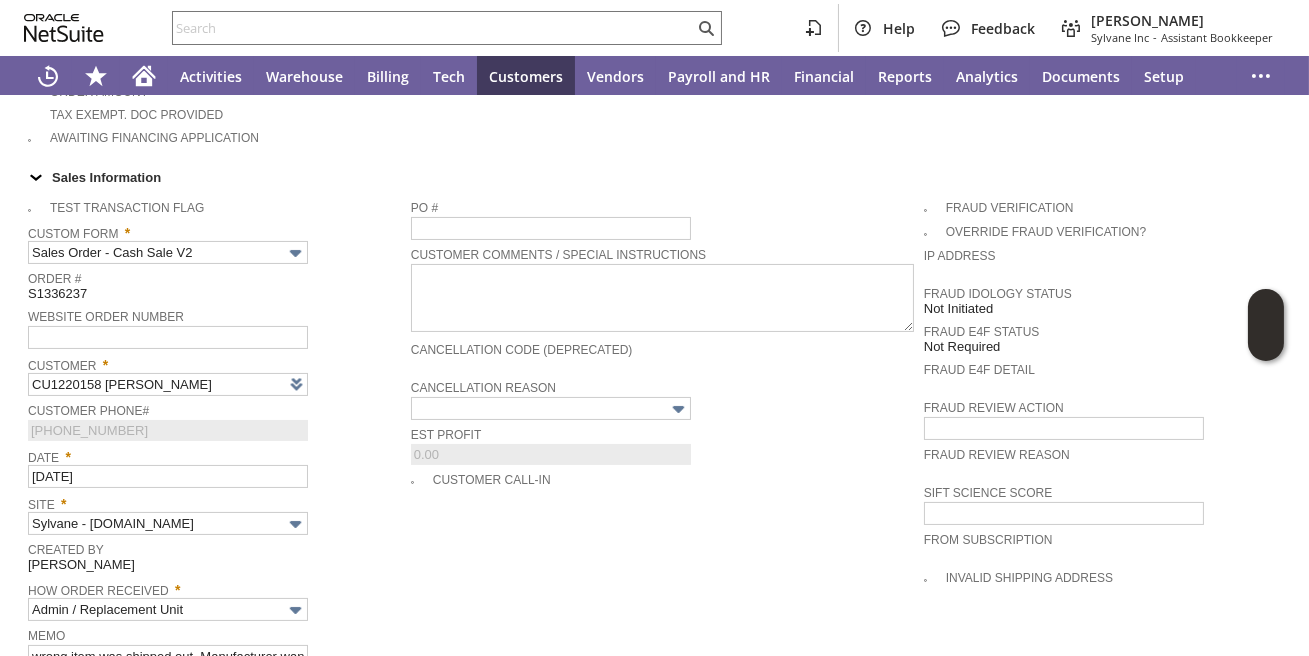 type on "Intelligent Recommendations ⁰" 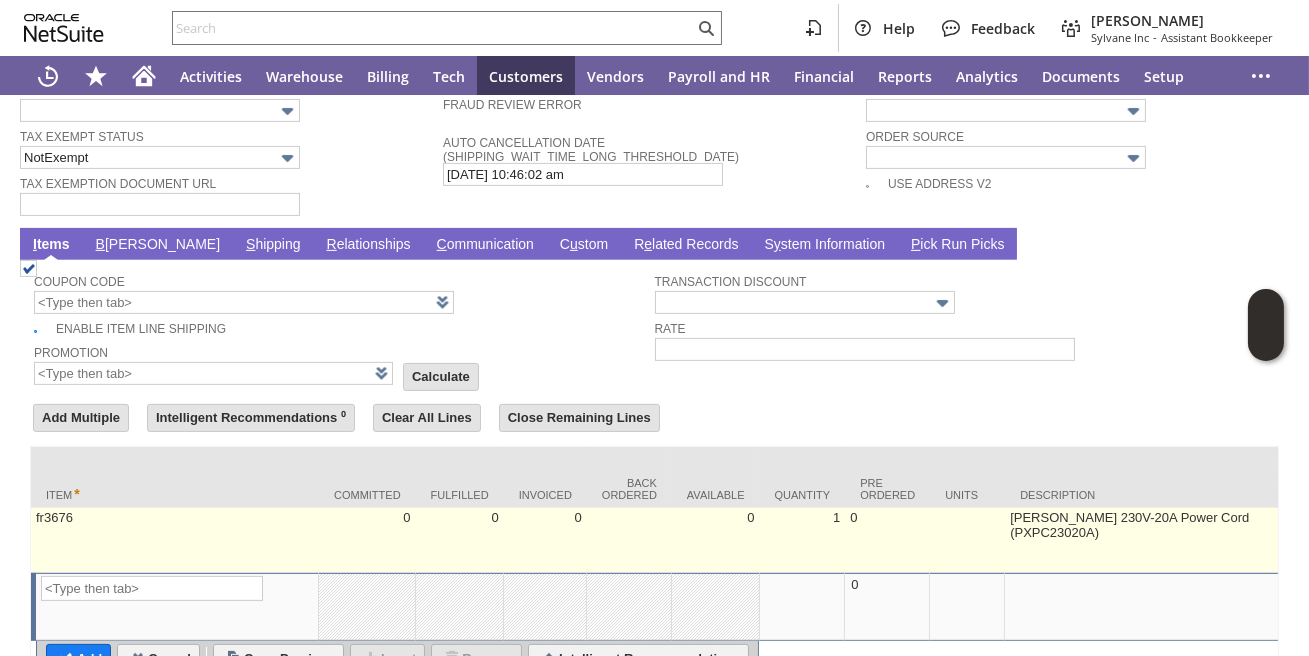 scroll, scrollTop: 1569, scrollLeft: 0, axis: vertical 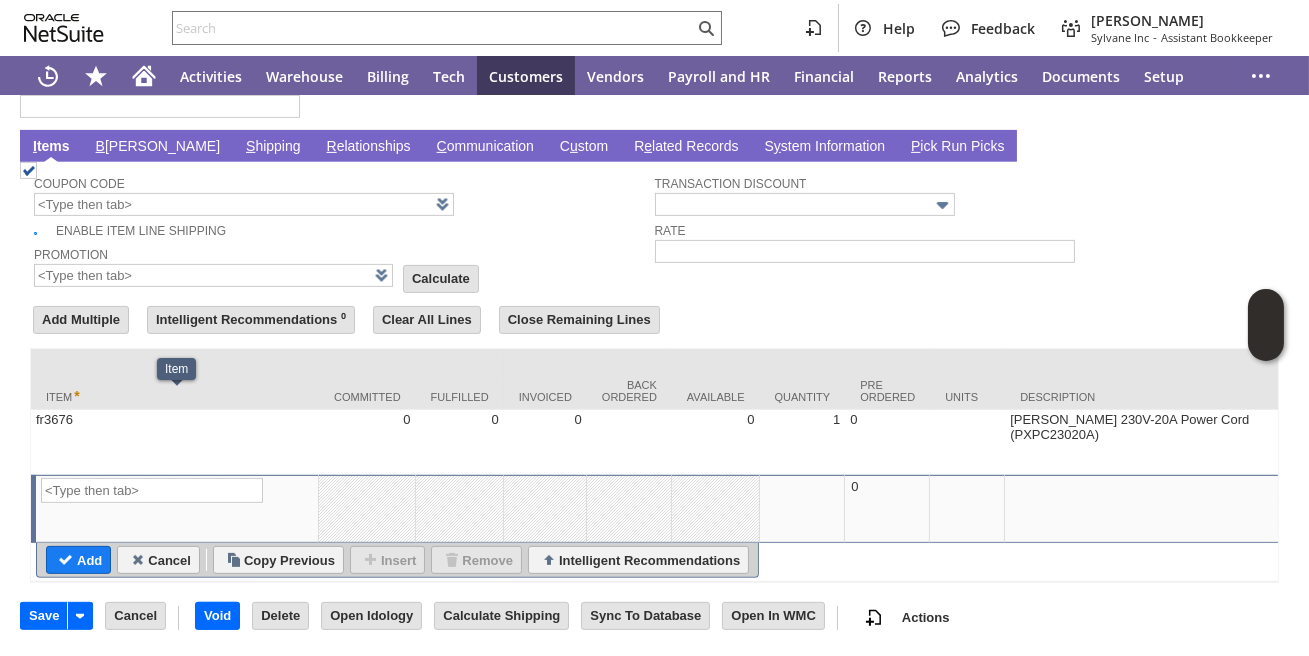 click on "S hipping" at bounding box center [273, 146] 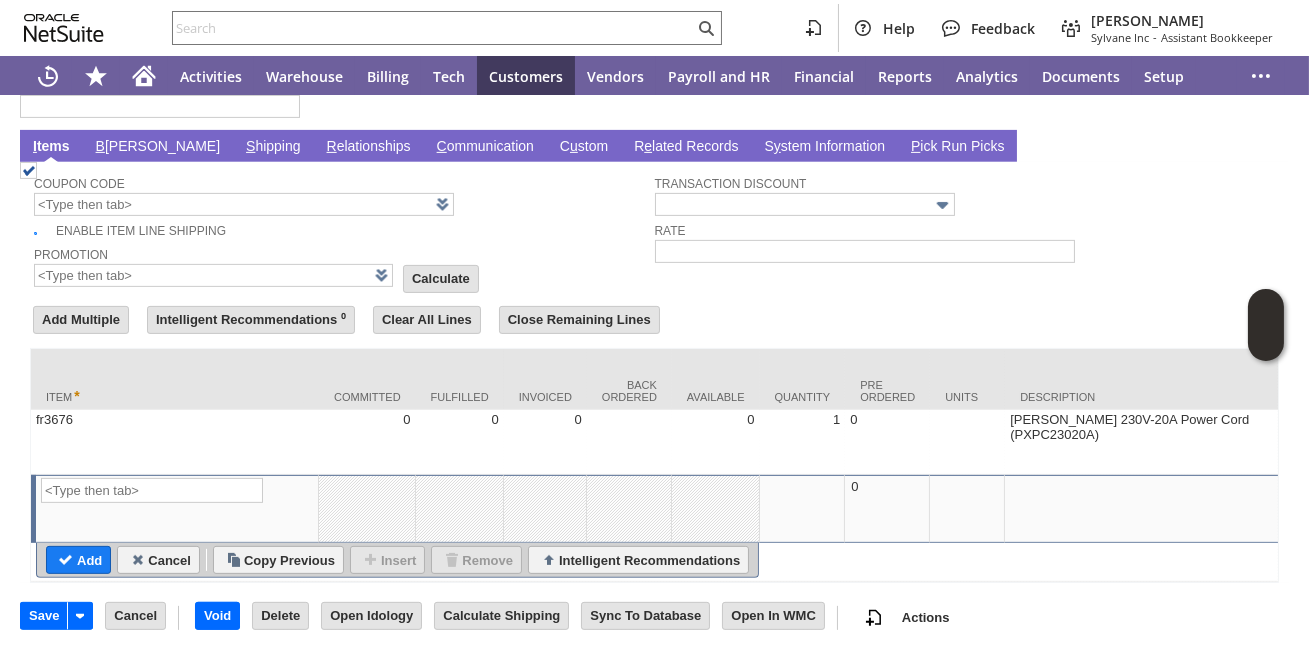 click on "S hipping" at bounding box center (273, 147) 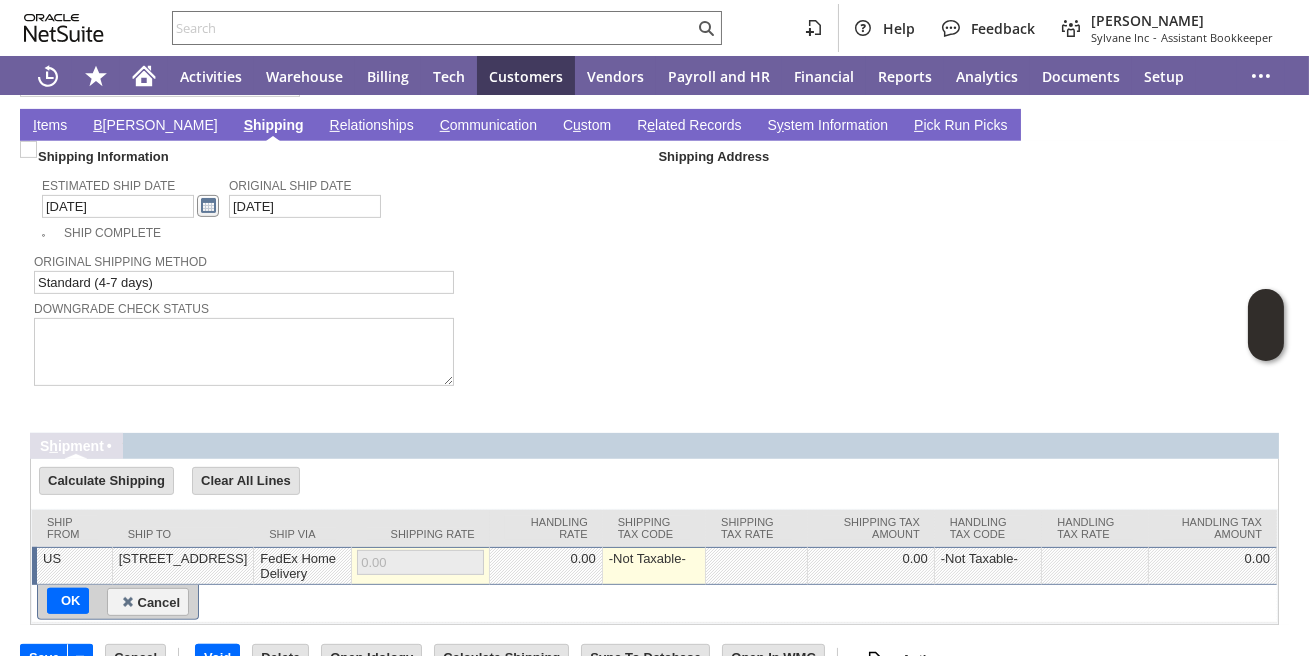 click at bounding box center (208, 206) 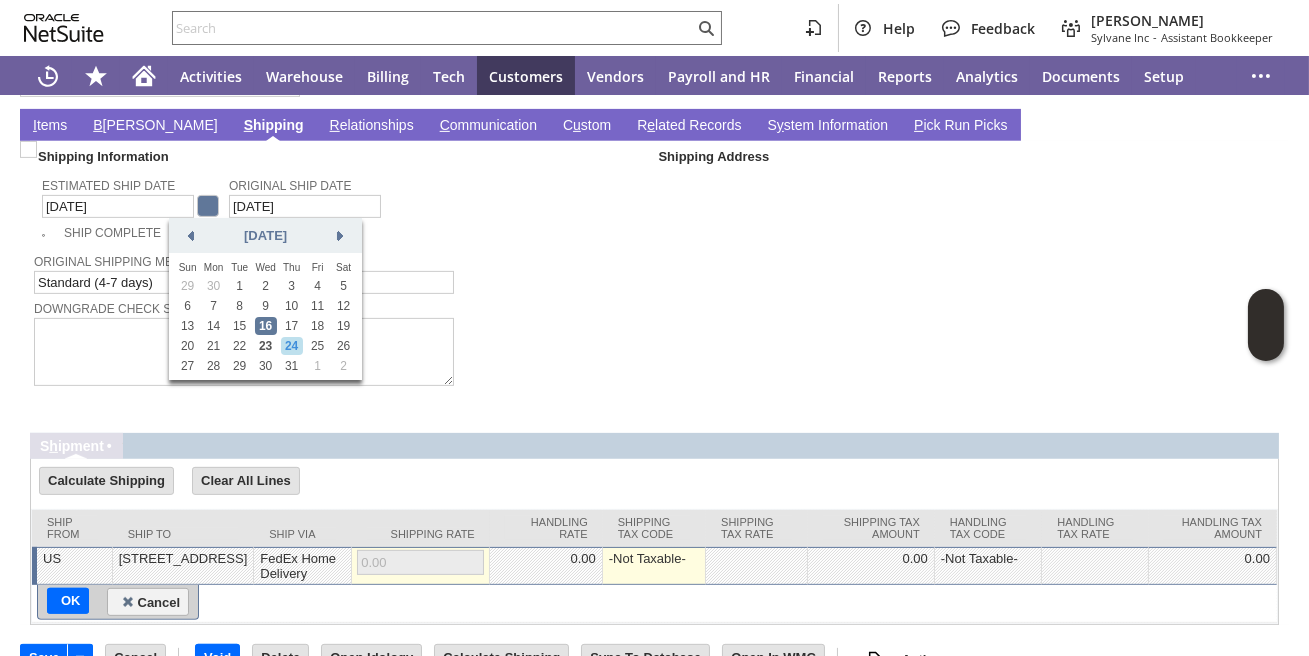 click on "24" at bounding box center [292, 346] 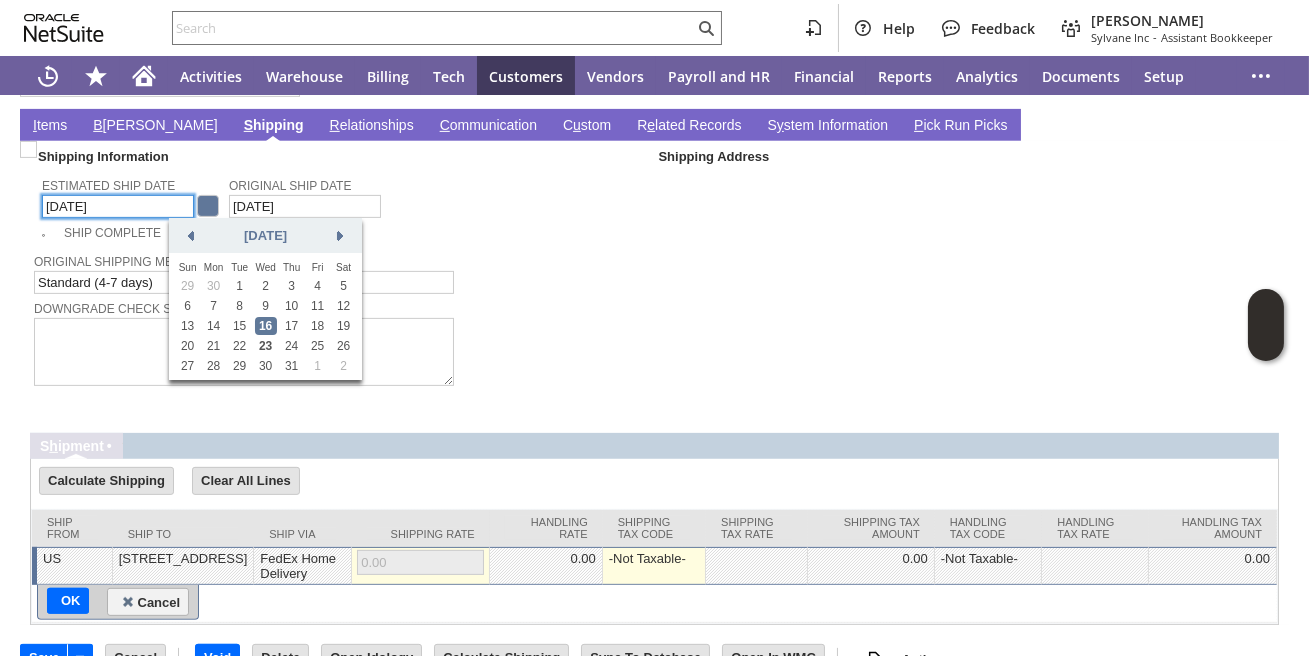 type on "7/24/2025" 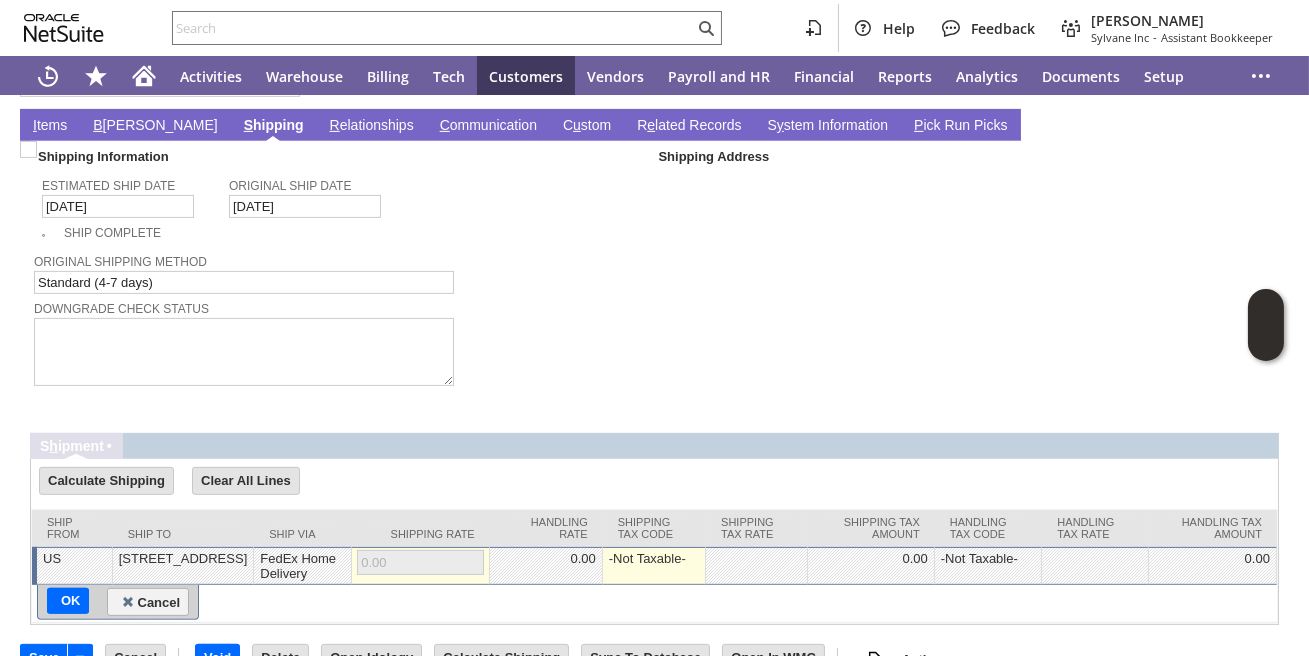 click on "I tems" at bounding box center (50, 126) 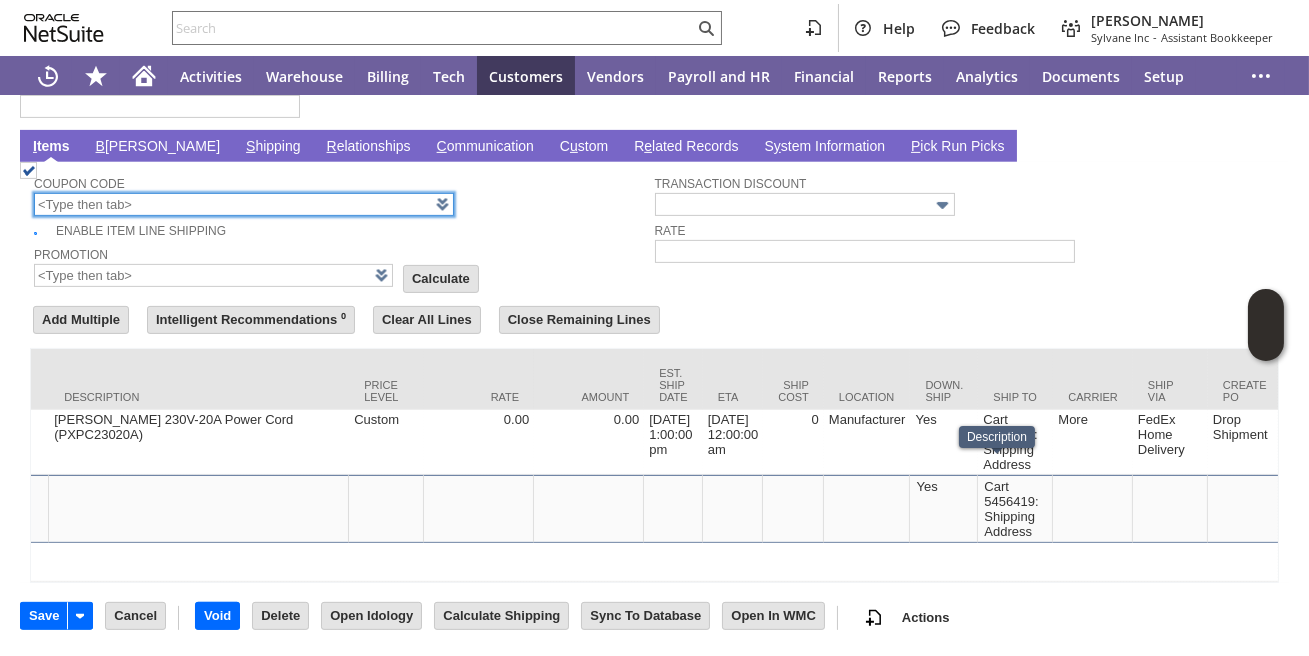 scroll, scrollTop: 0, scrollLeft: 1022, axis: horizontal 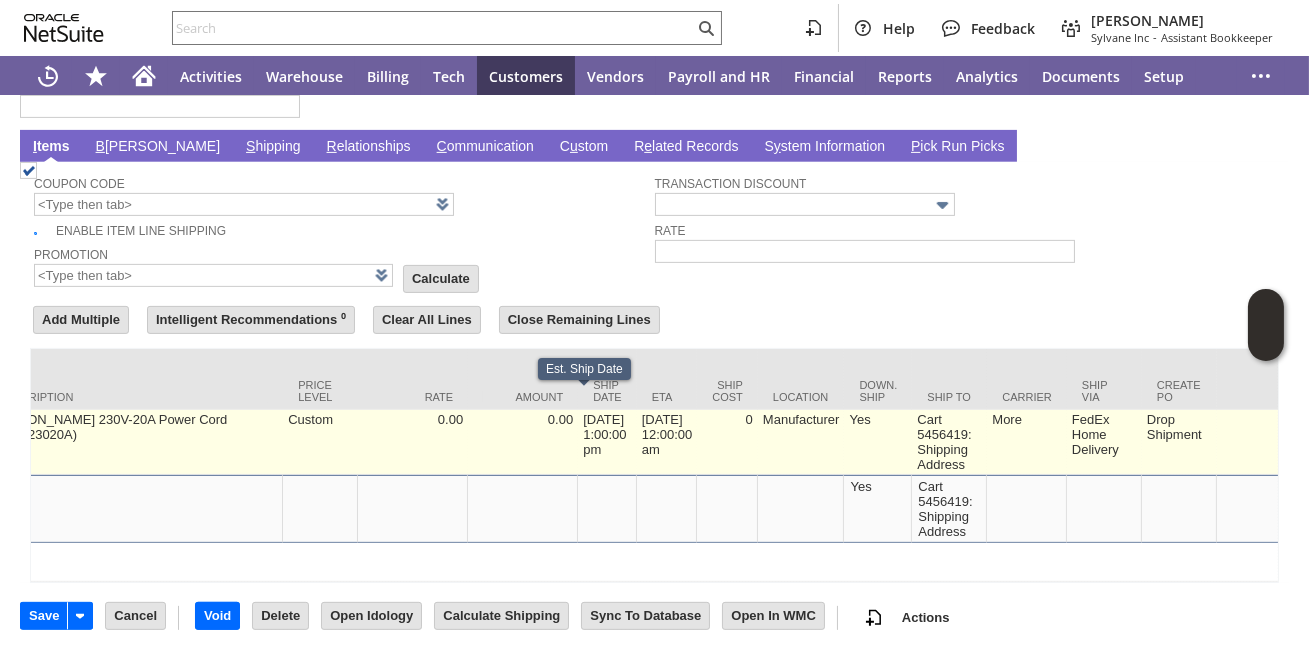 click on "7/16/2025 1:00:00 pm" at bounding box center [607, 442] 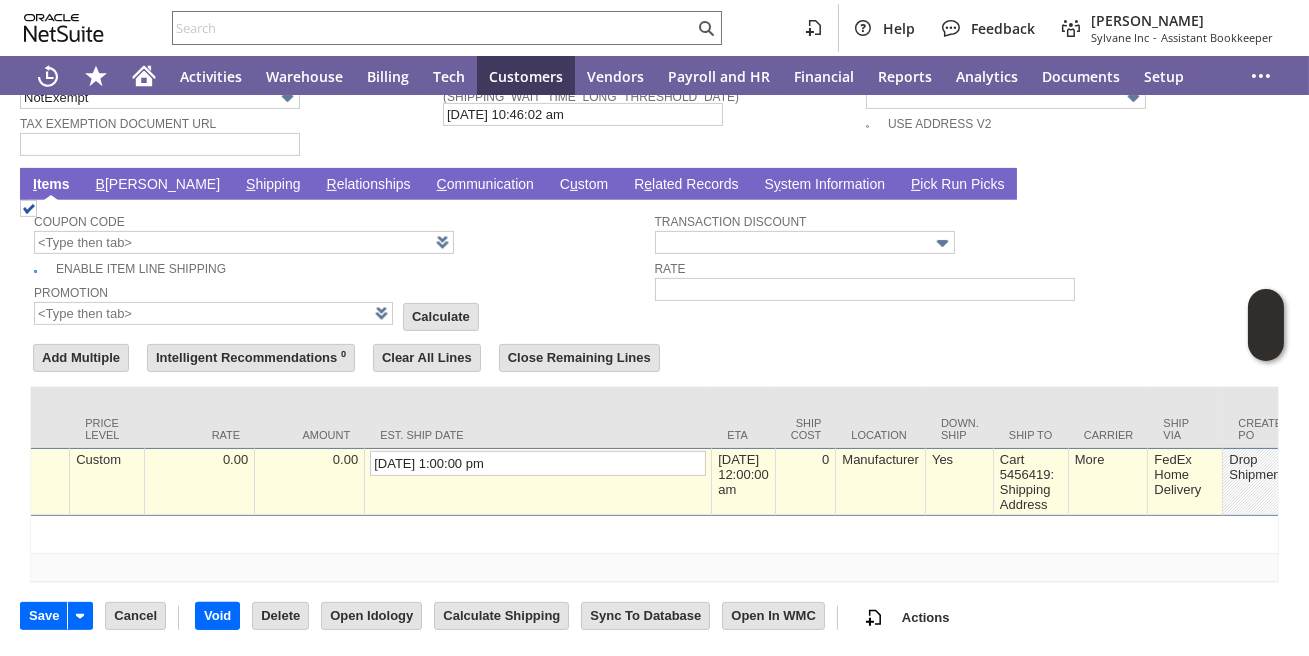 scroll, scrollTop: 1527, scrollLeft: 0, axis: vertical 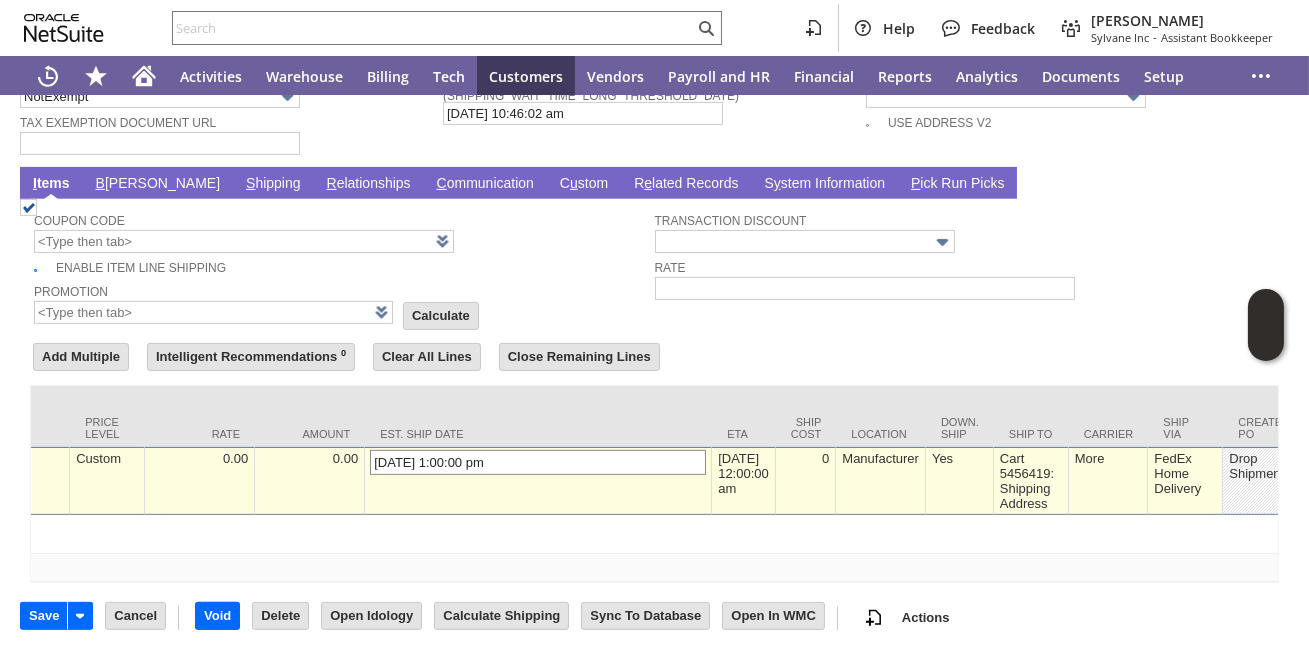 click on "7/16/2025 1:00:00 pm" at bounding box center (538, 462) 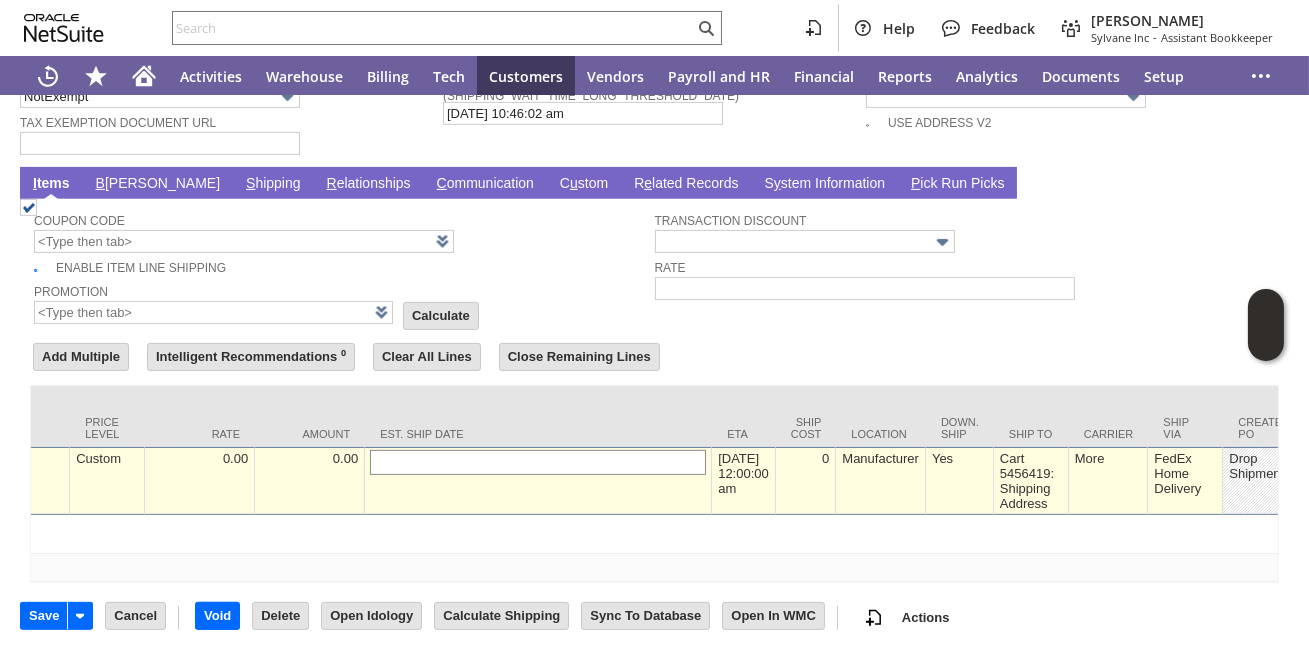 type 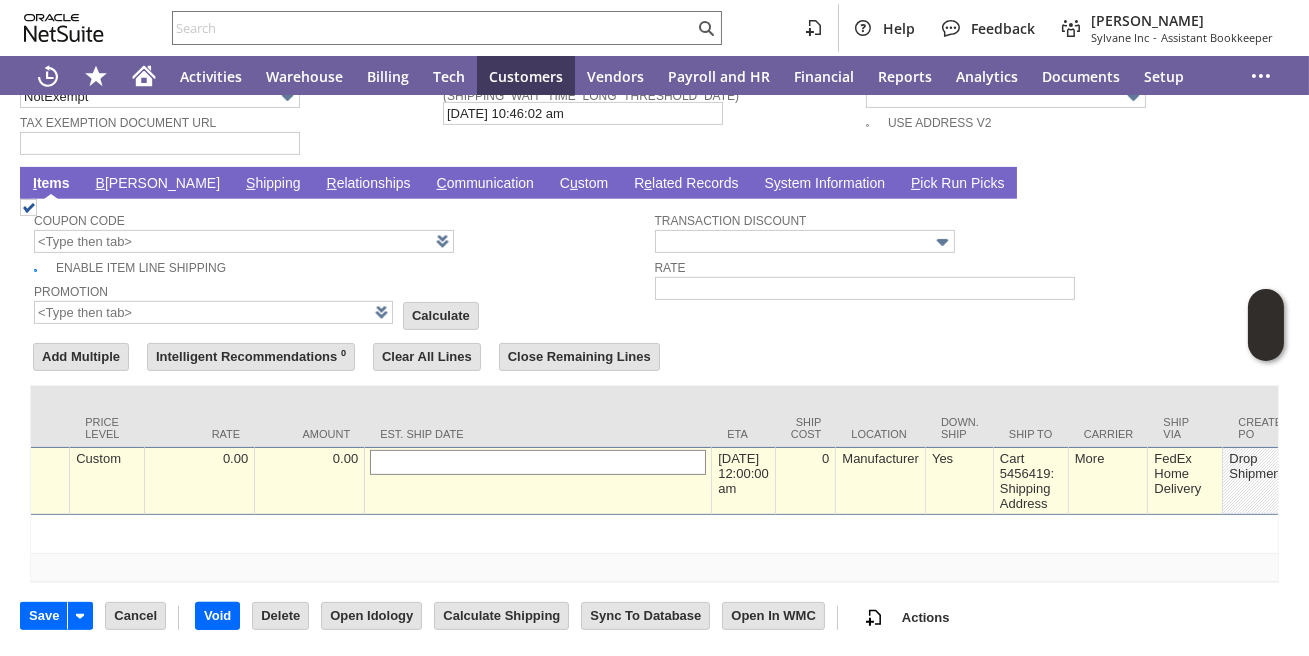 type on "Add" 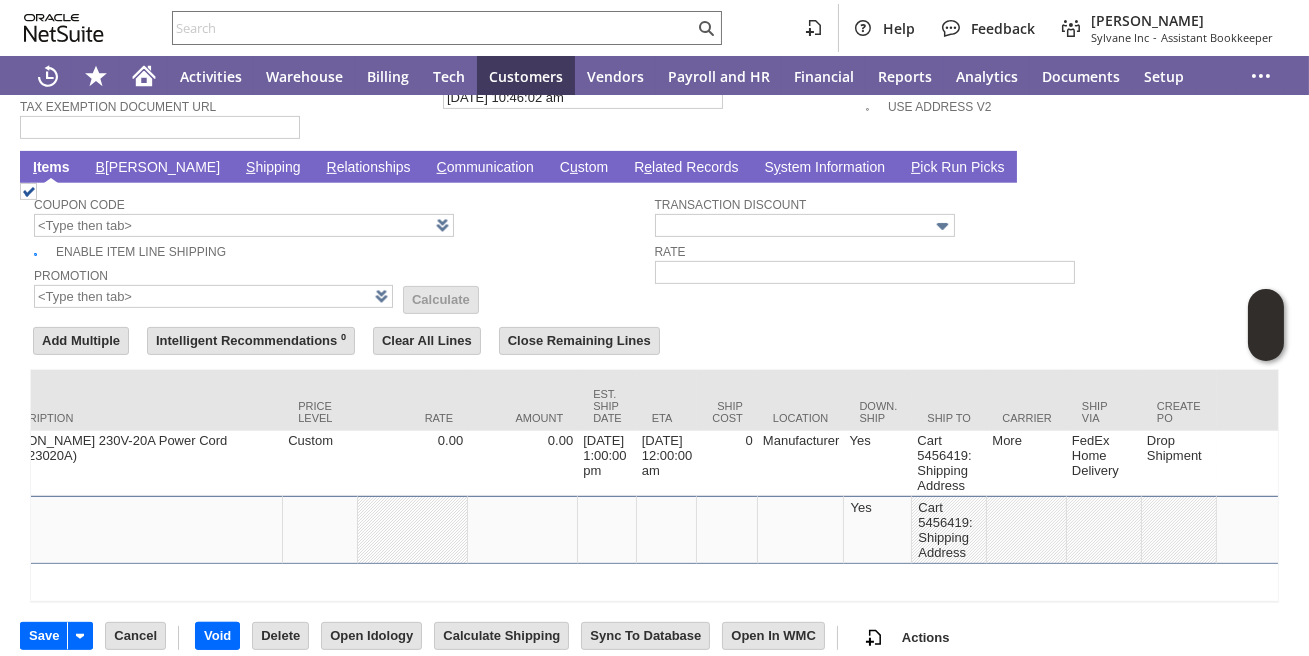 scroll, scrollTop: 0, scrollLeft: 0, axis: both 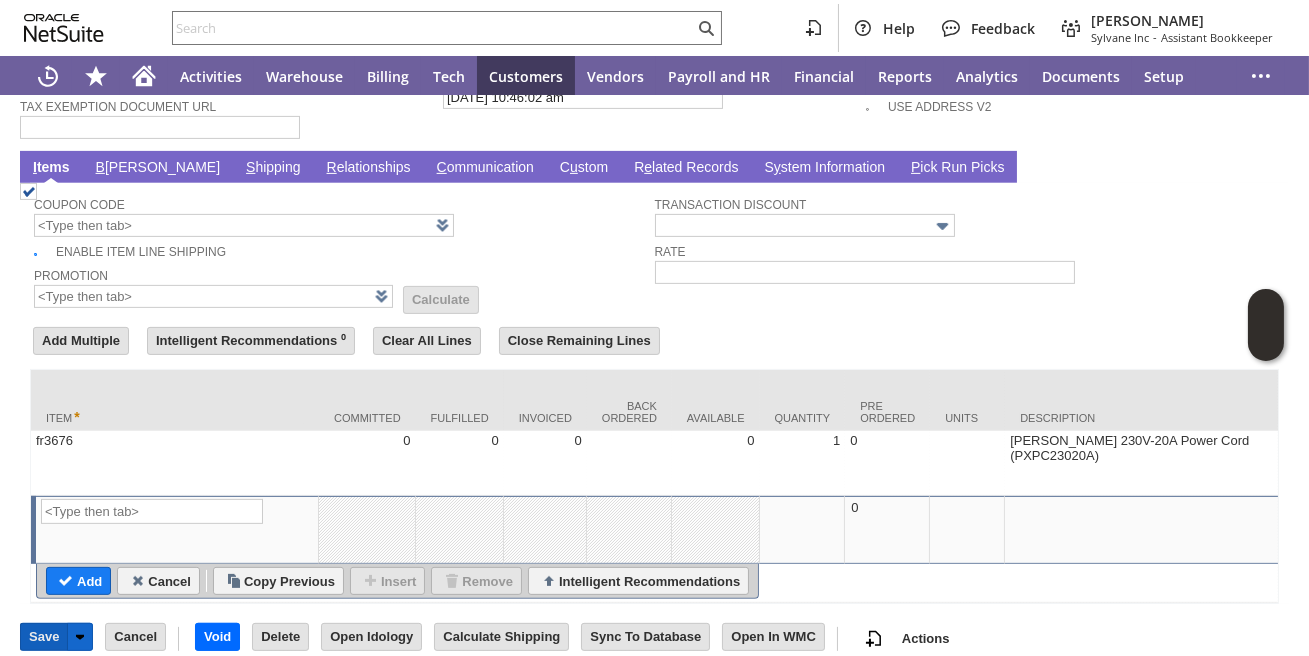 click on "Save" at bounding box center (44, 637) 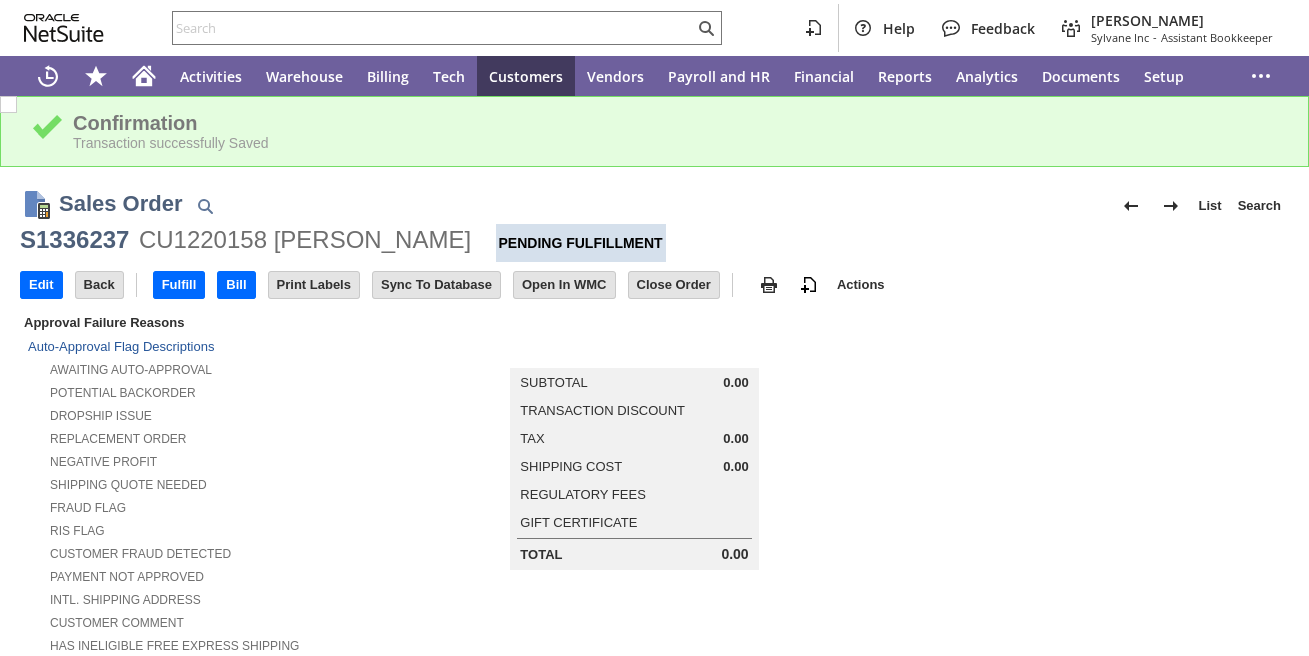 scroll, scrollTop: 0, scrollLeft: 0, axis: both 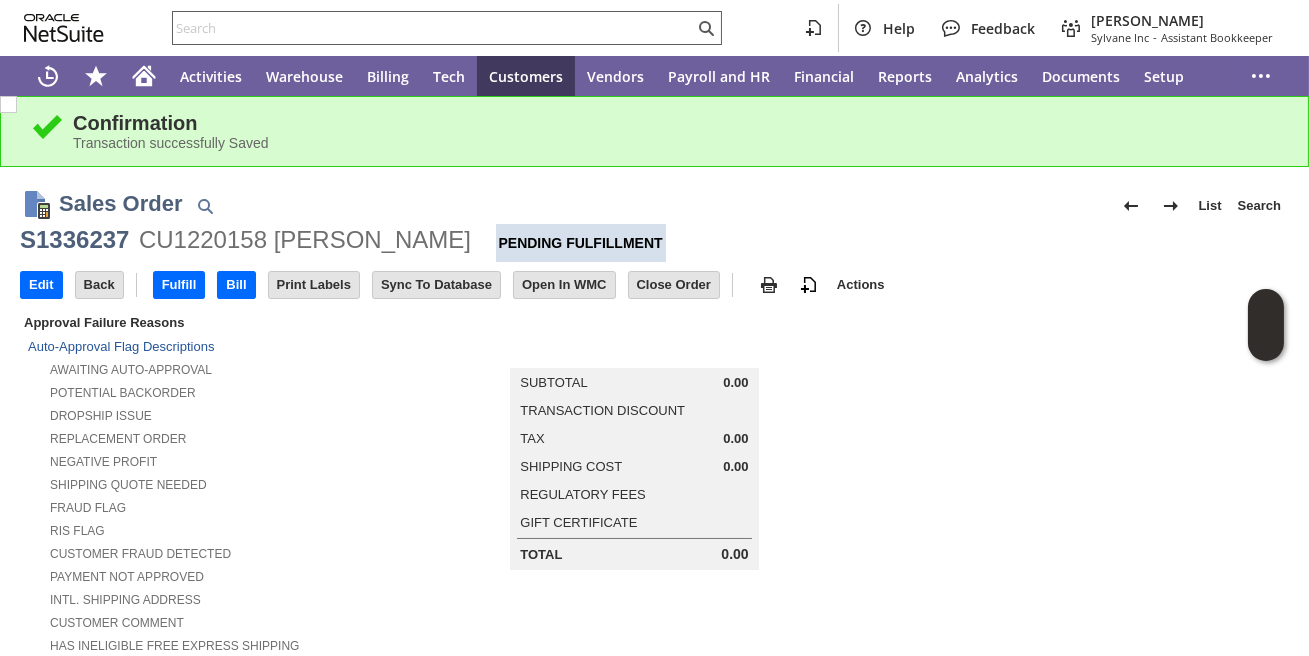 click at bounding box center [433, 28] 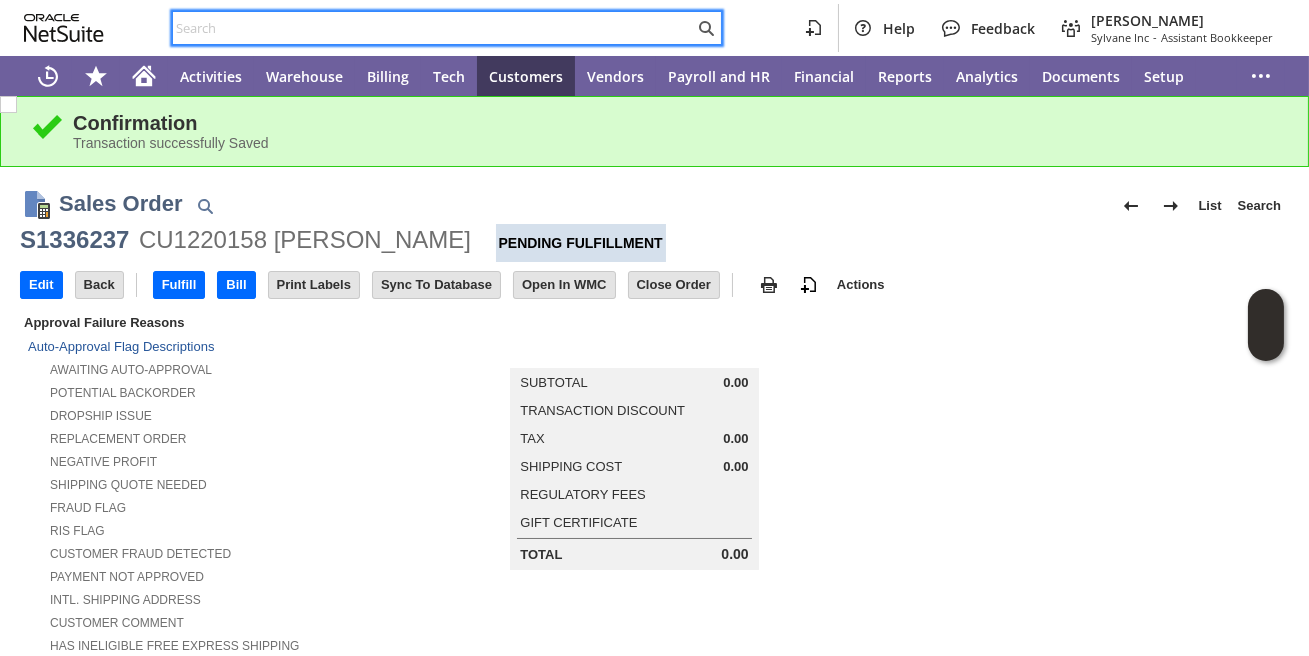 paste on "P217885" 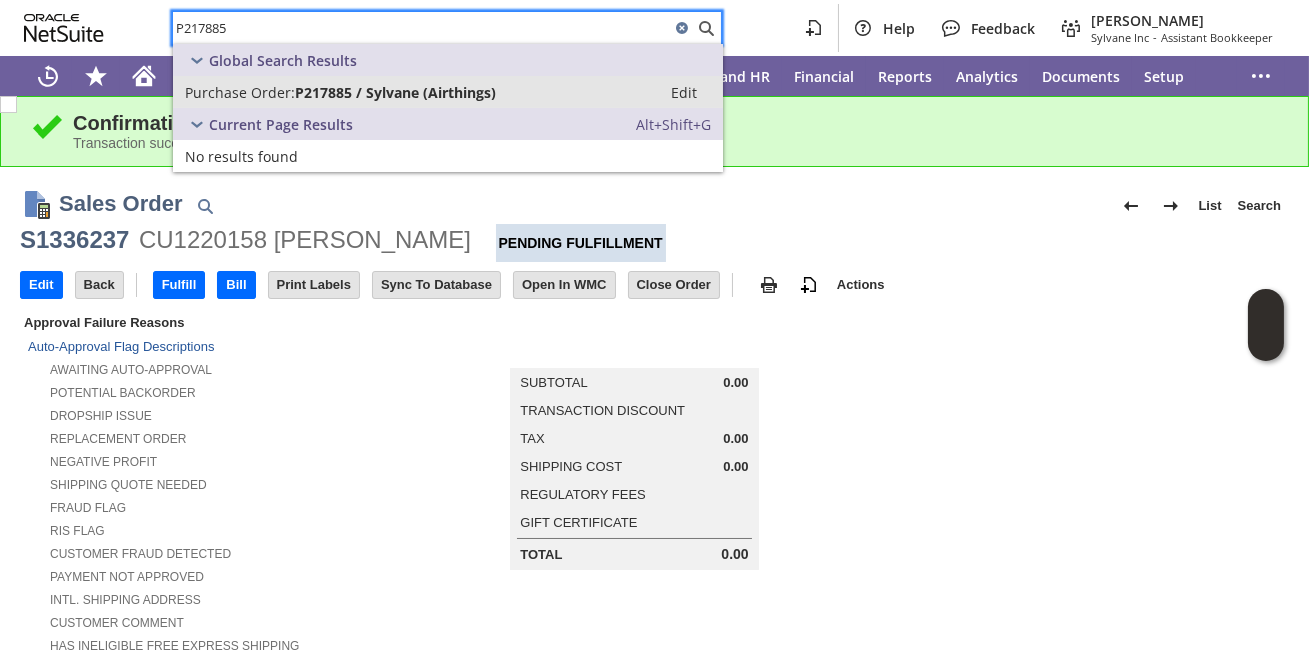 type on "P217885" 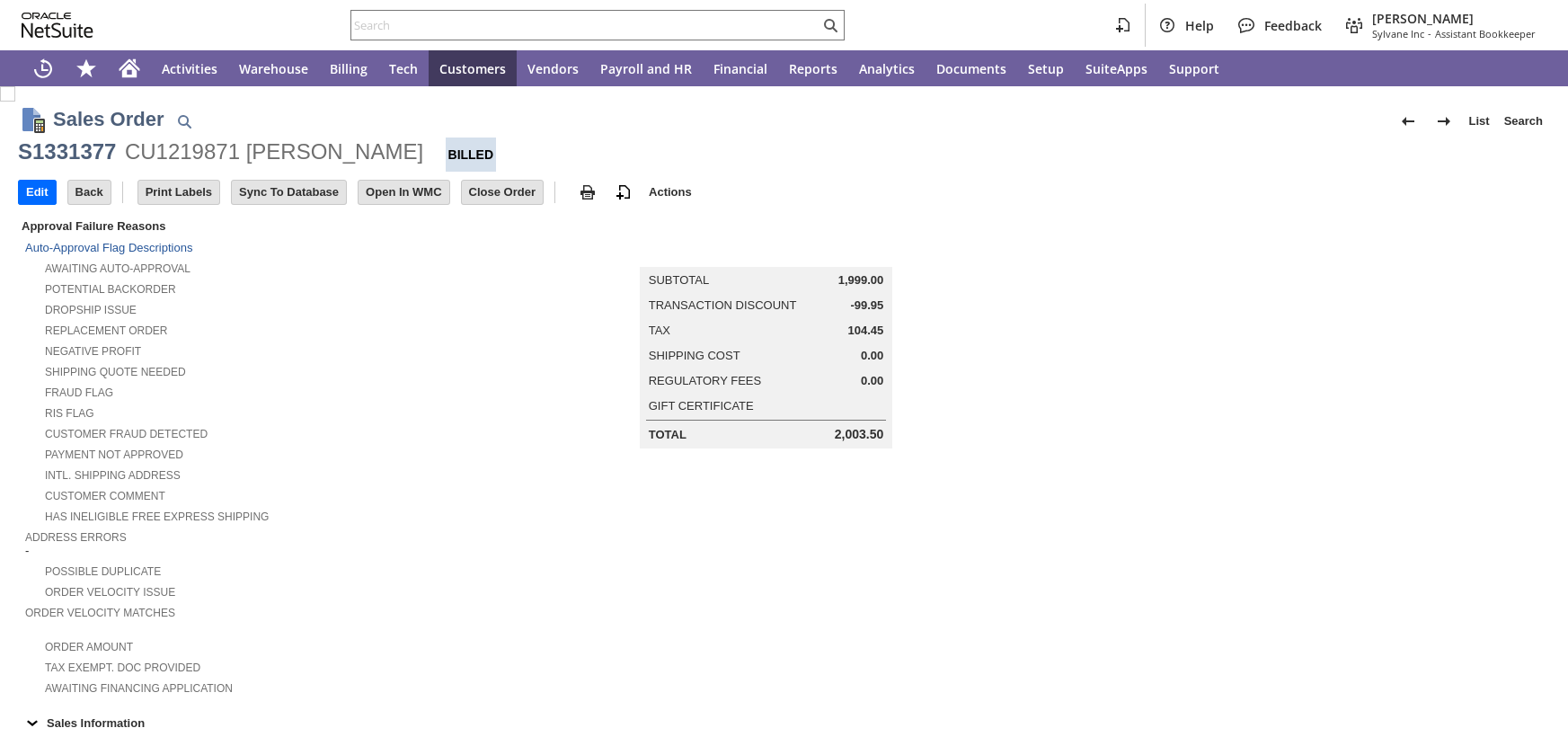 scroll, scrollTop: 0, scrollLeft: 0, axis: both 